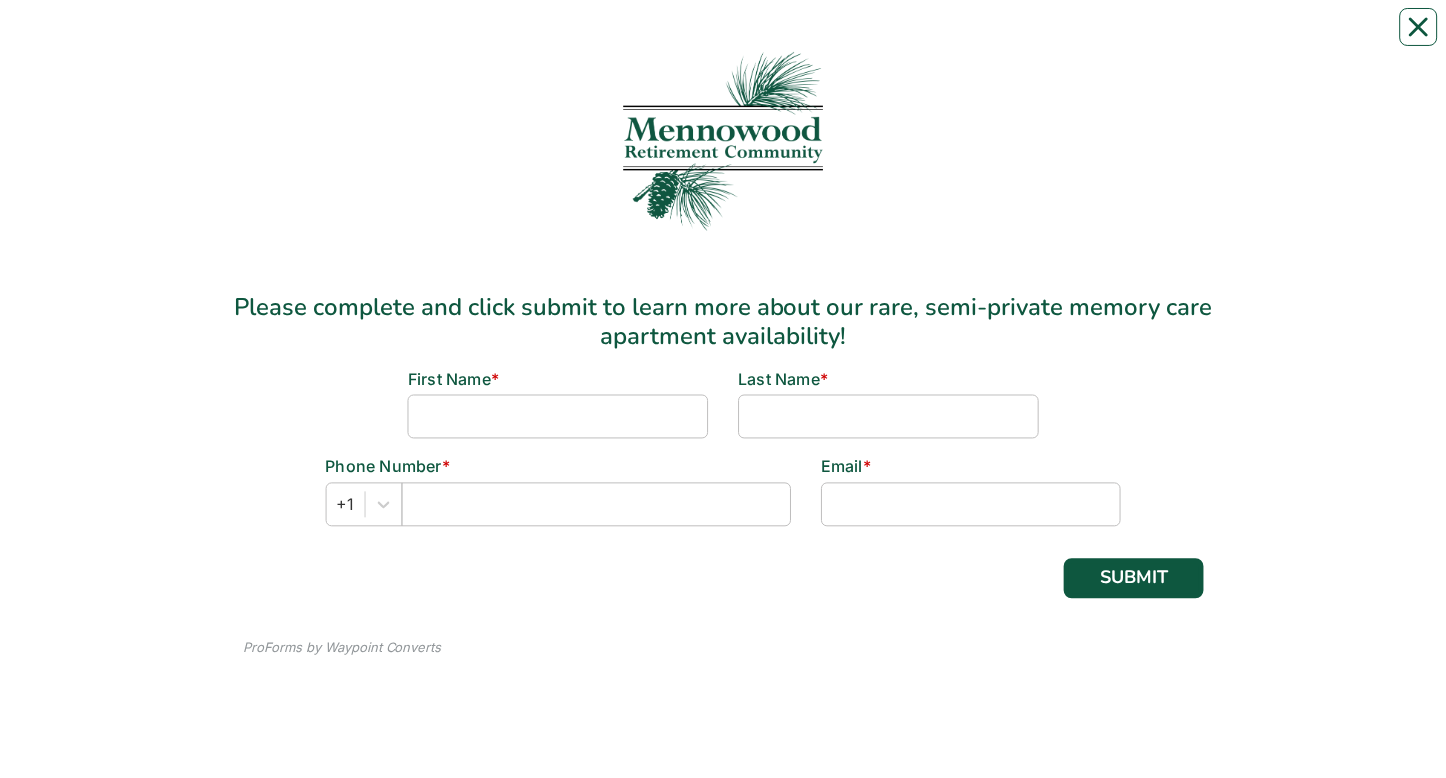 scroll, scrollTop: 222, scrollLeft: 0, axis: vertical 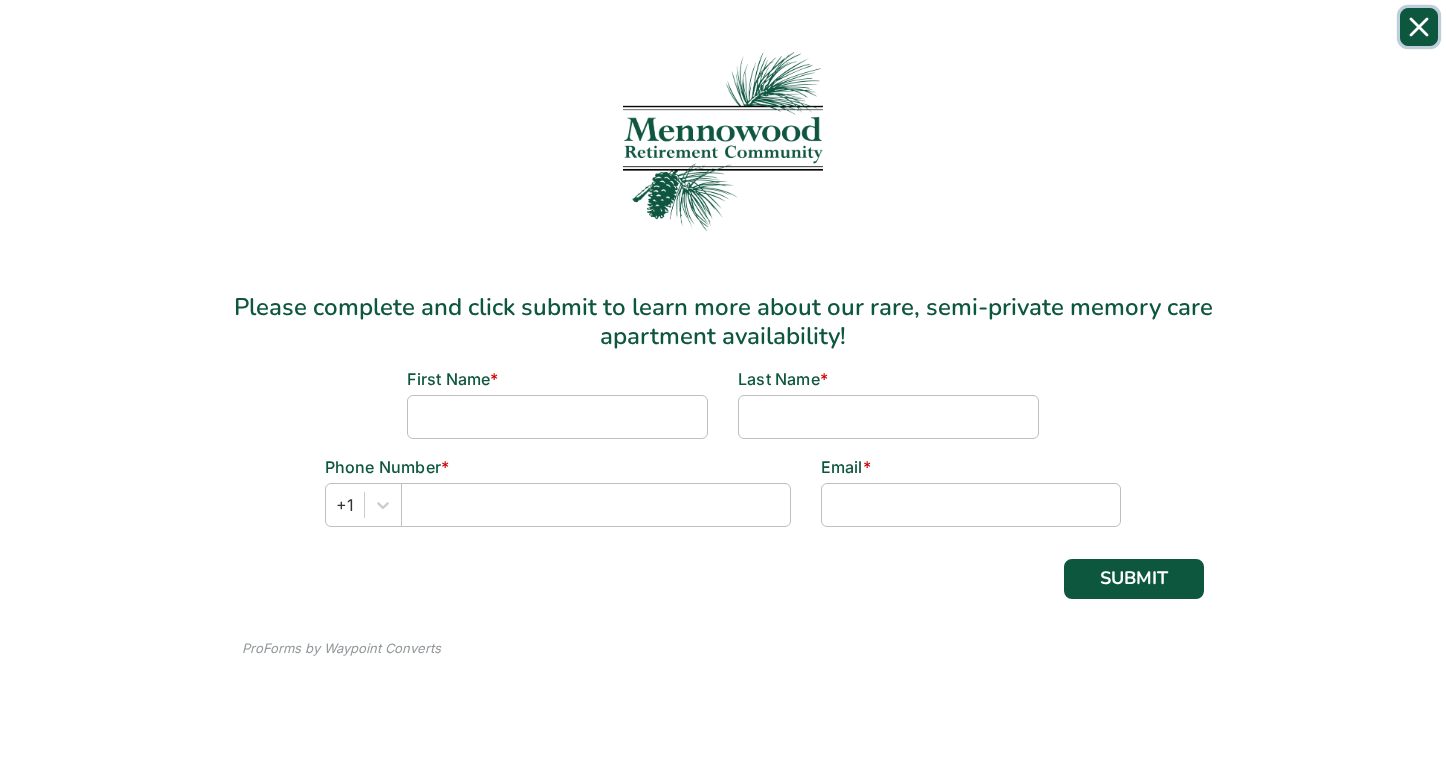 click 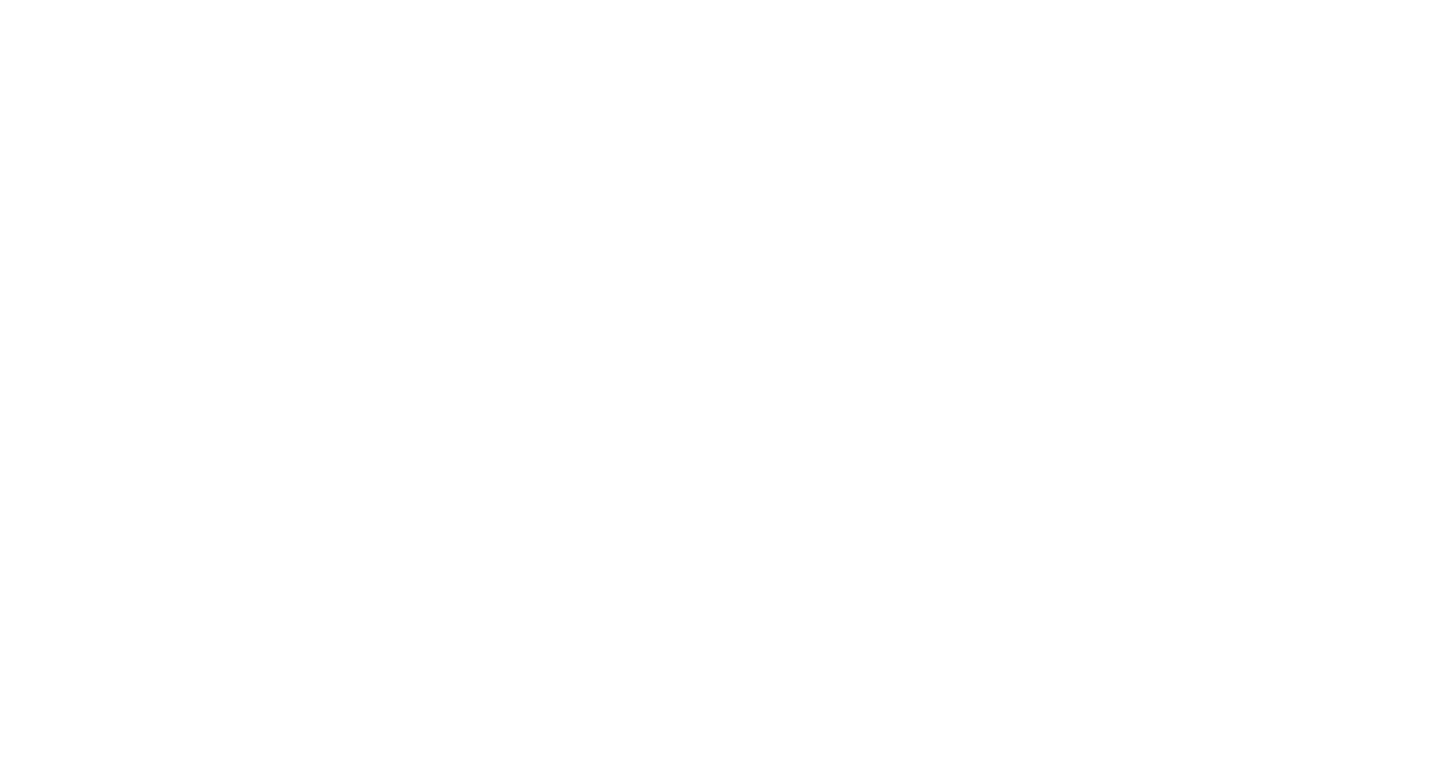 scroll, scrollTop: 0, scrollLeft: 0, axis: both 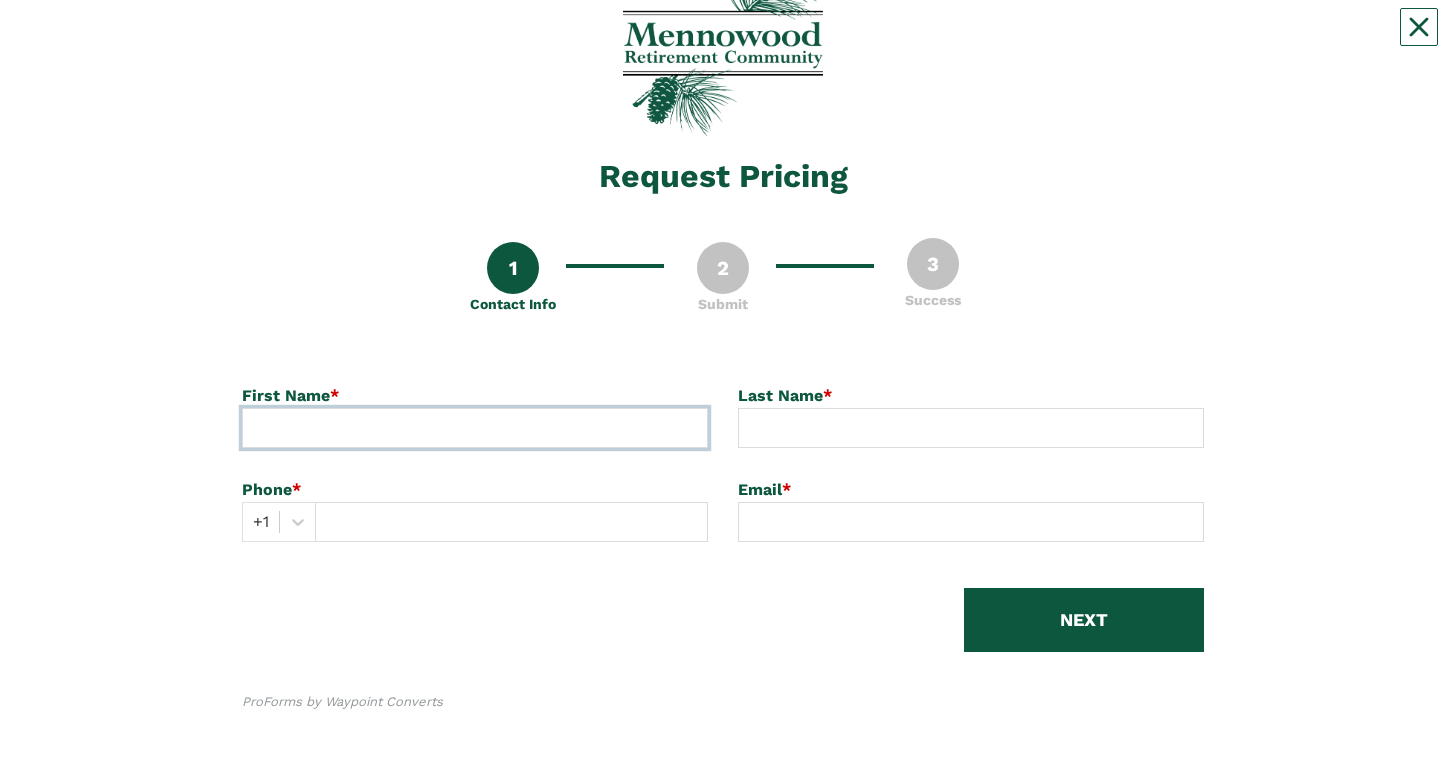 click at bounding box center (475, 428) 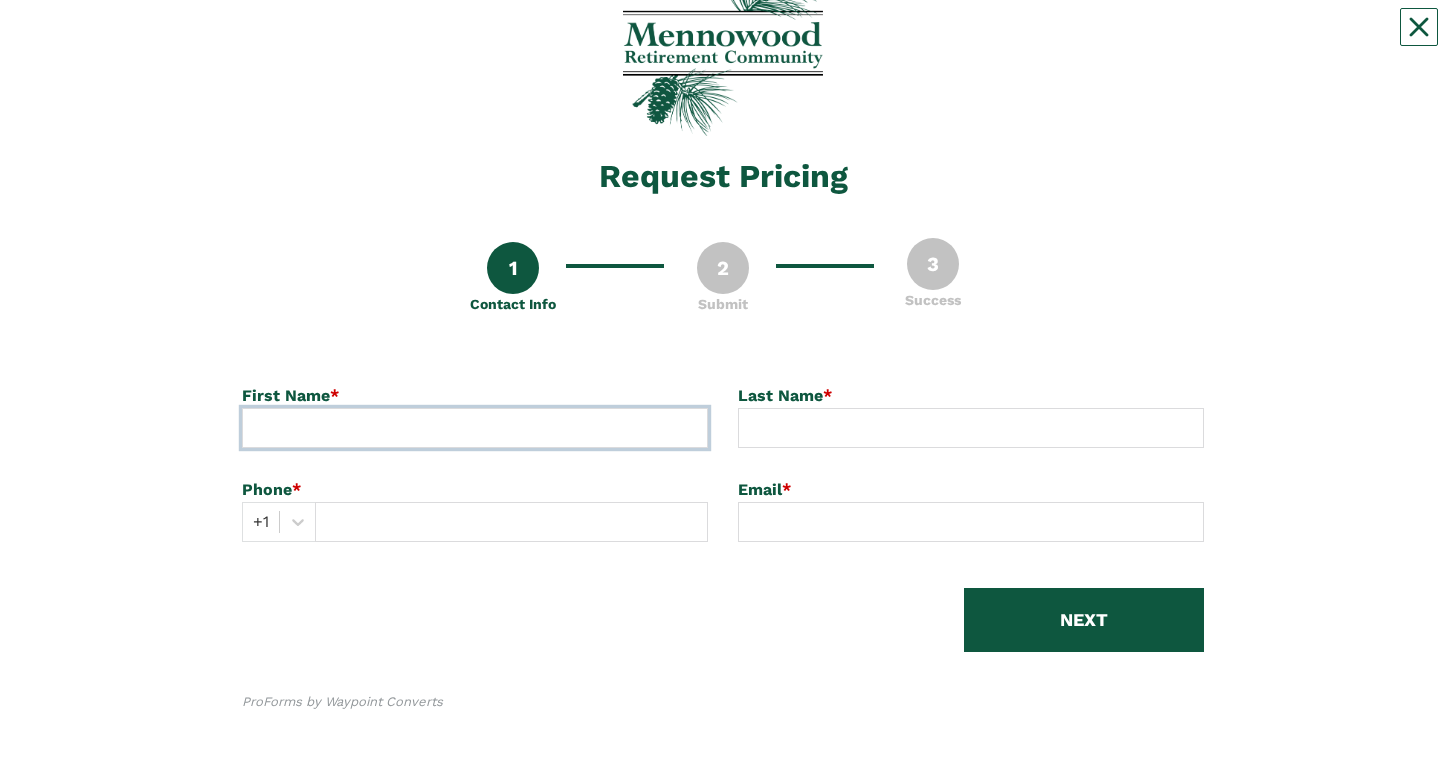 type on "[FIRST]" 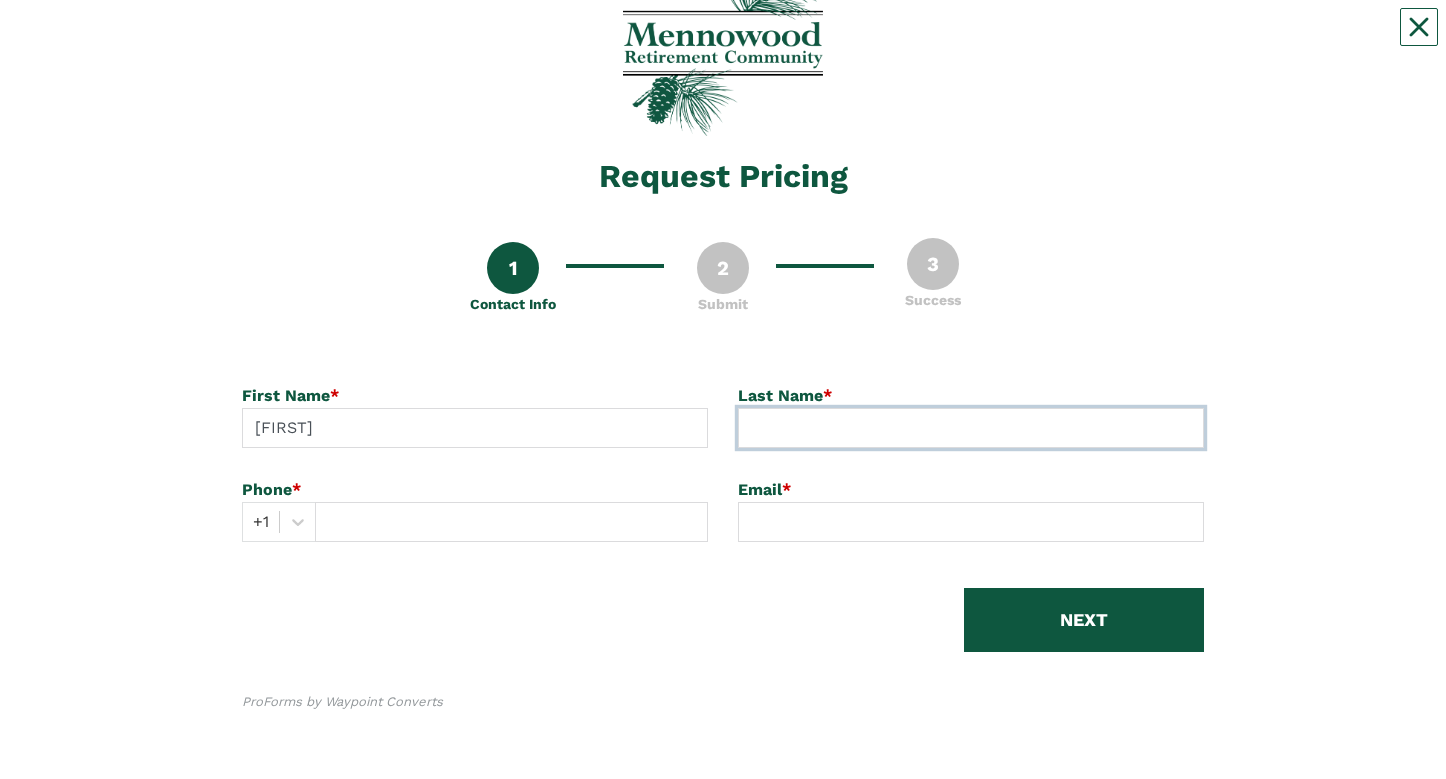 type on "[LAST]" 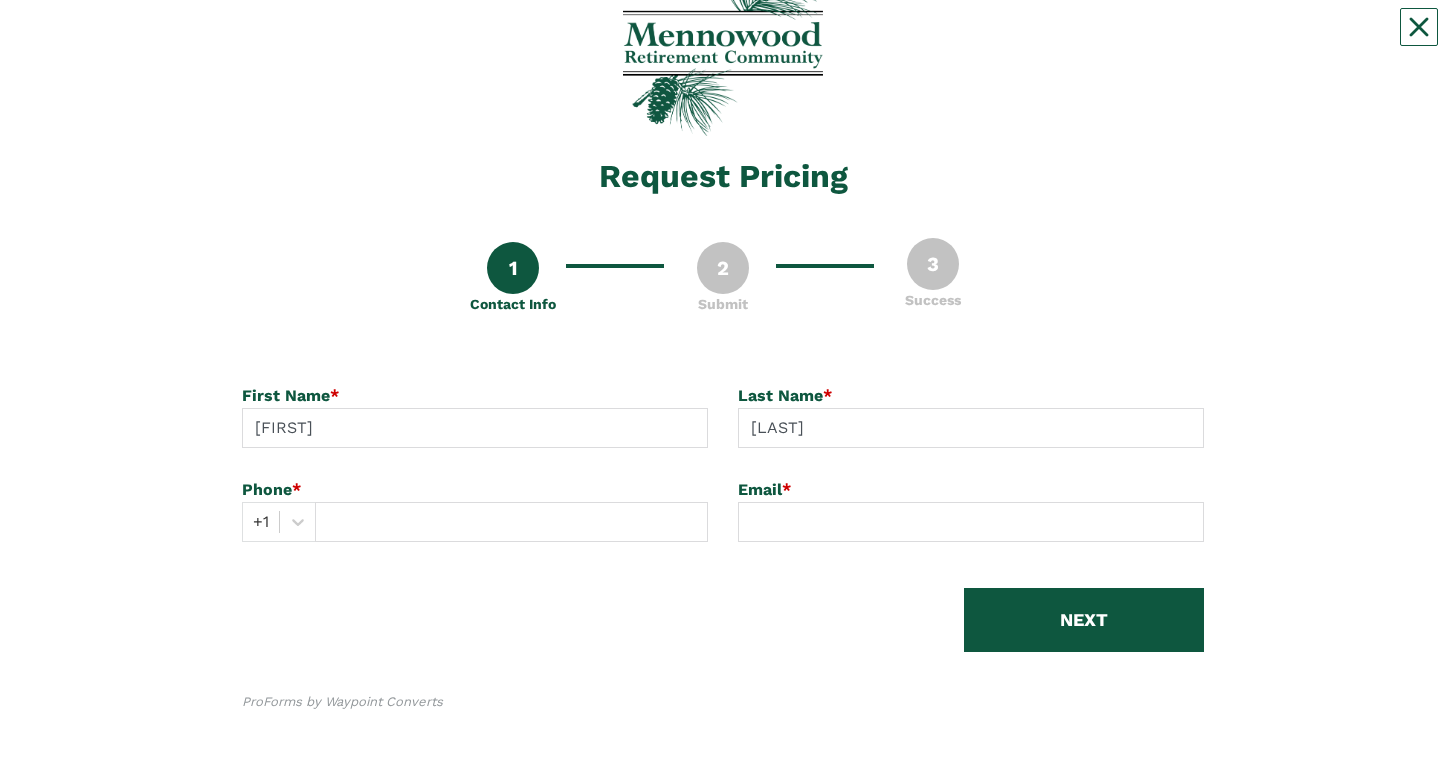 type on "[PHONE]" 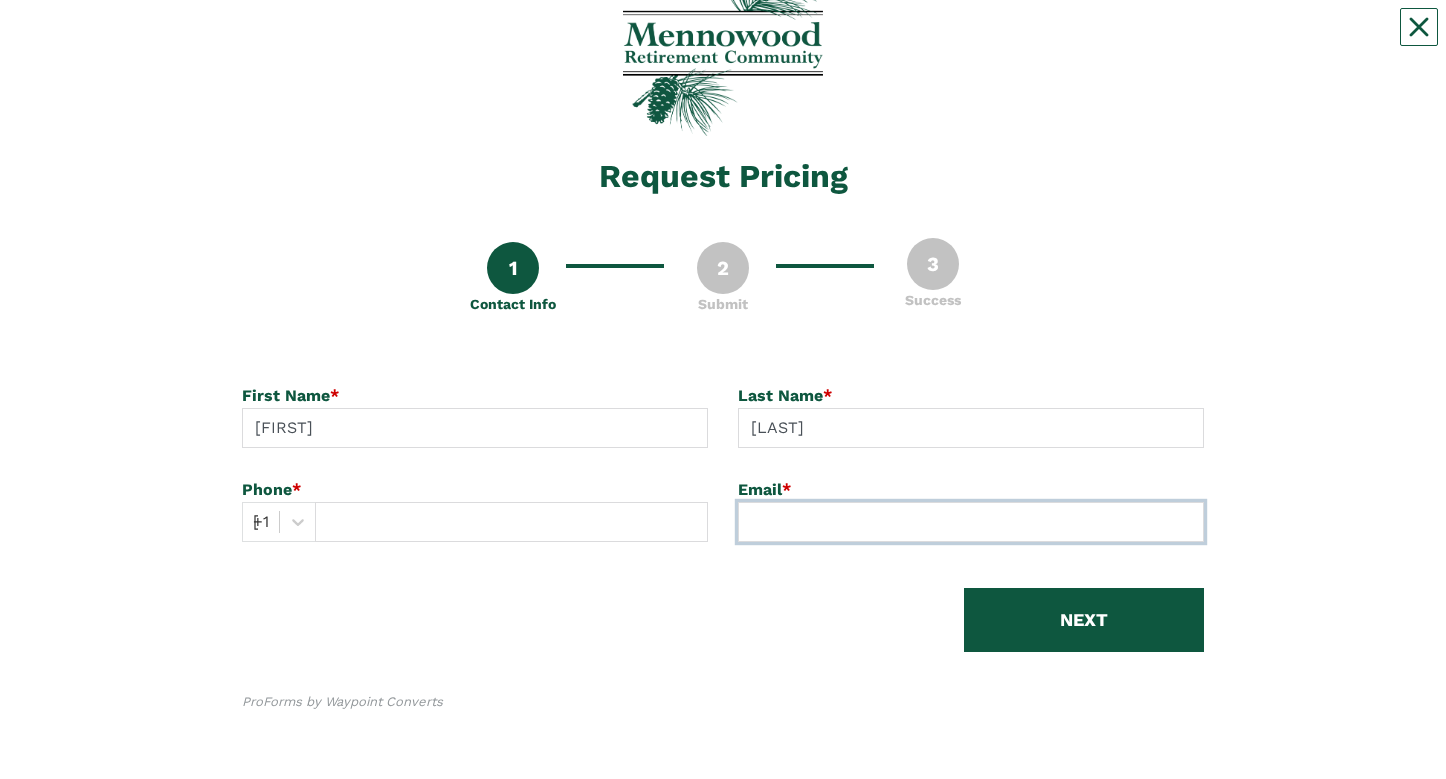 type on "[EMAIL]" 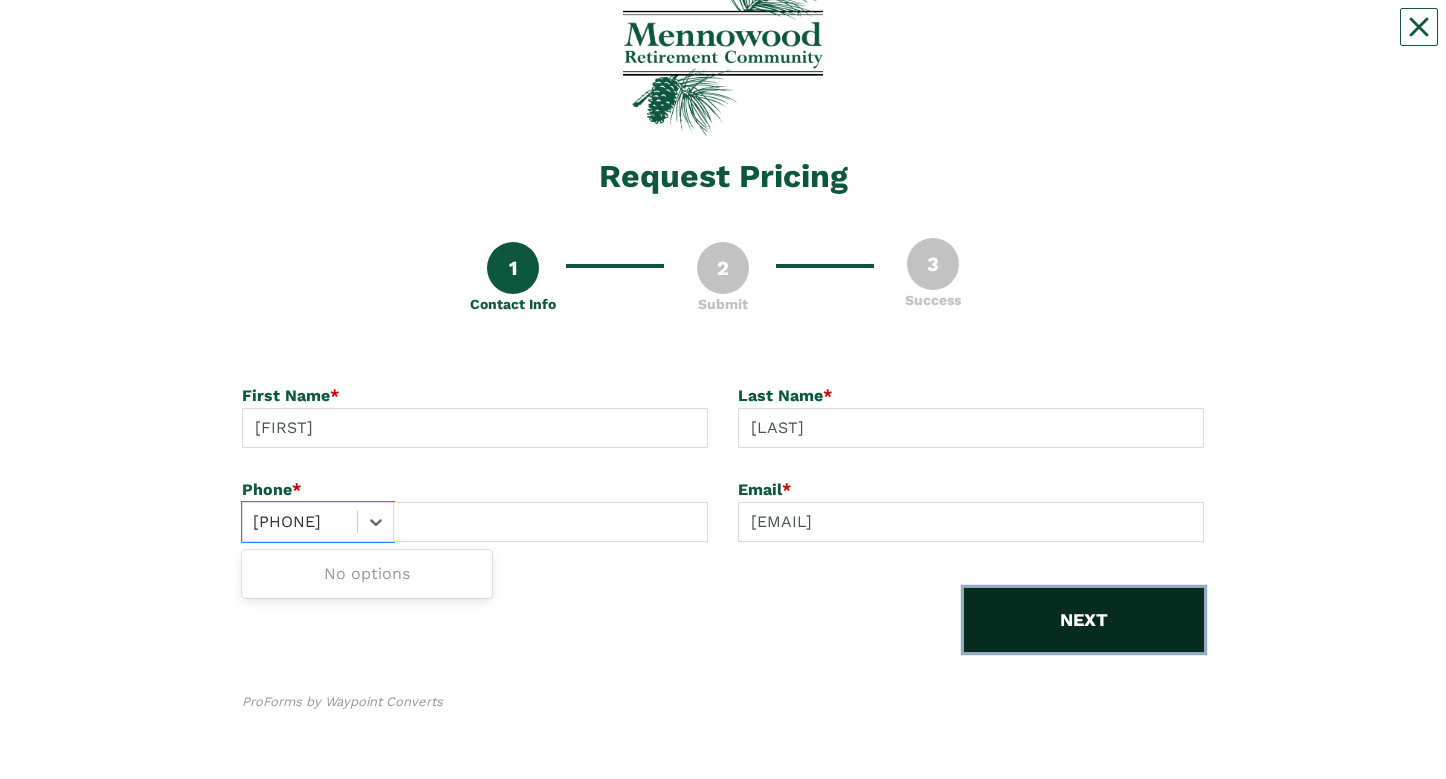 type 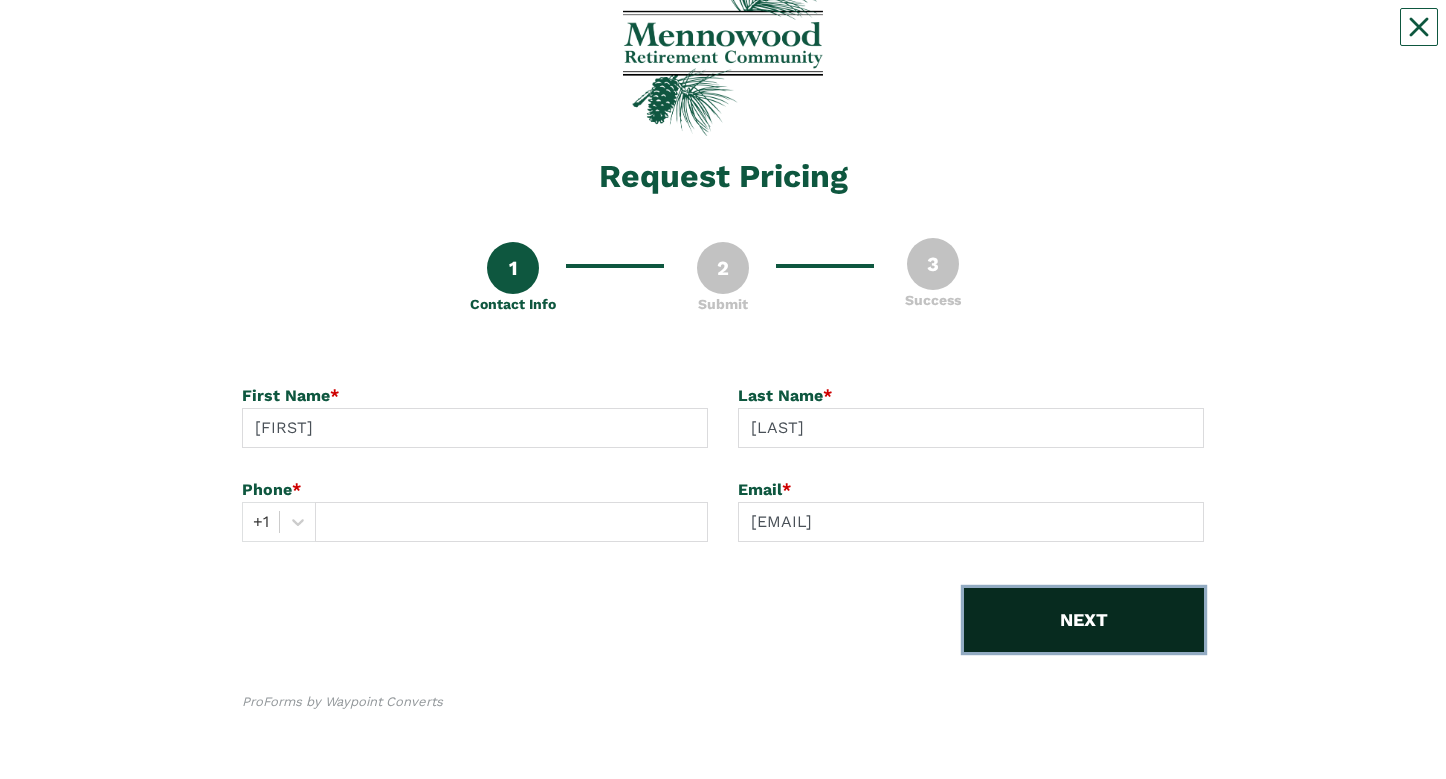 click on "NEXT" at bounding box center (1084, 620) 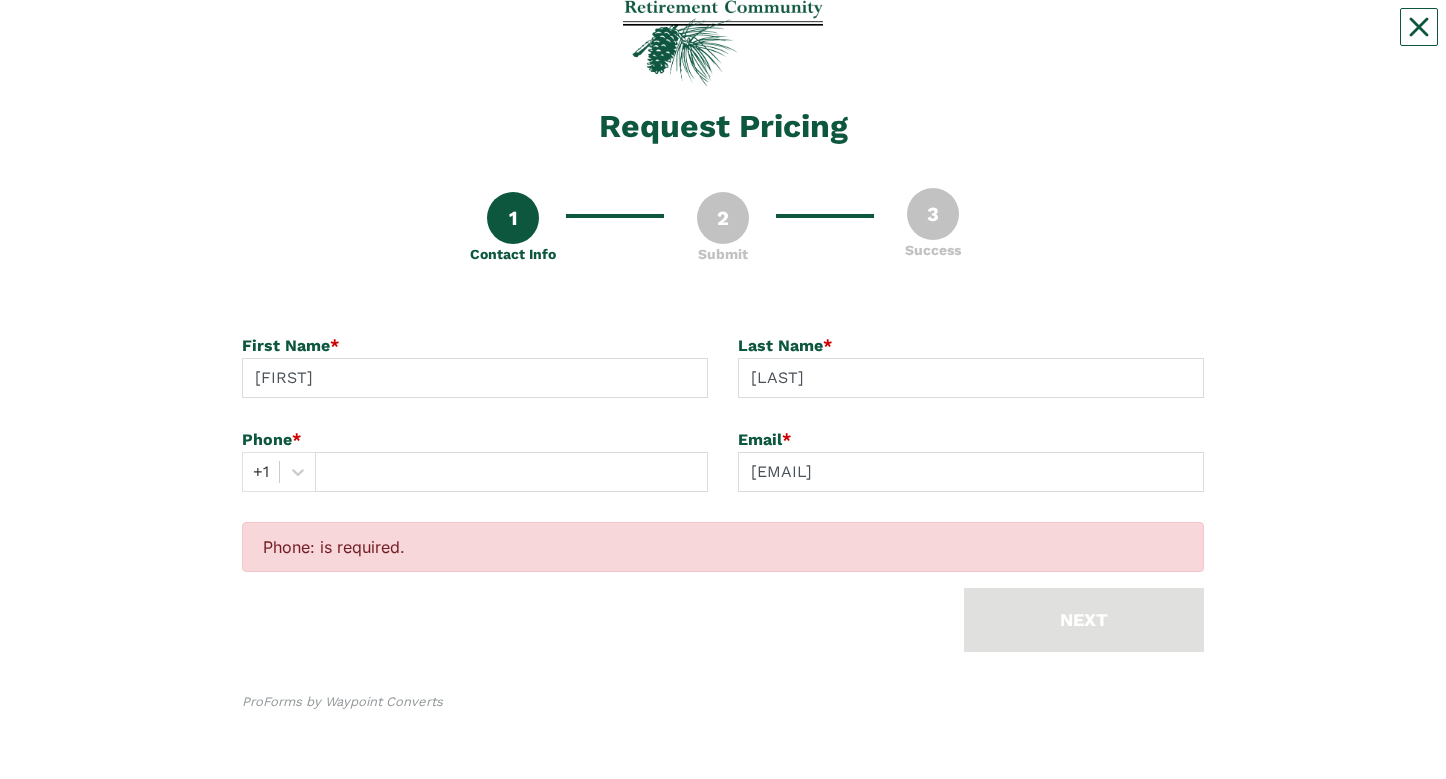 scroll, scrollTop: 345, scrollLeft: 0, axis: vertical 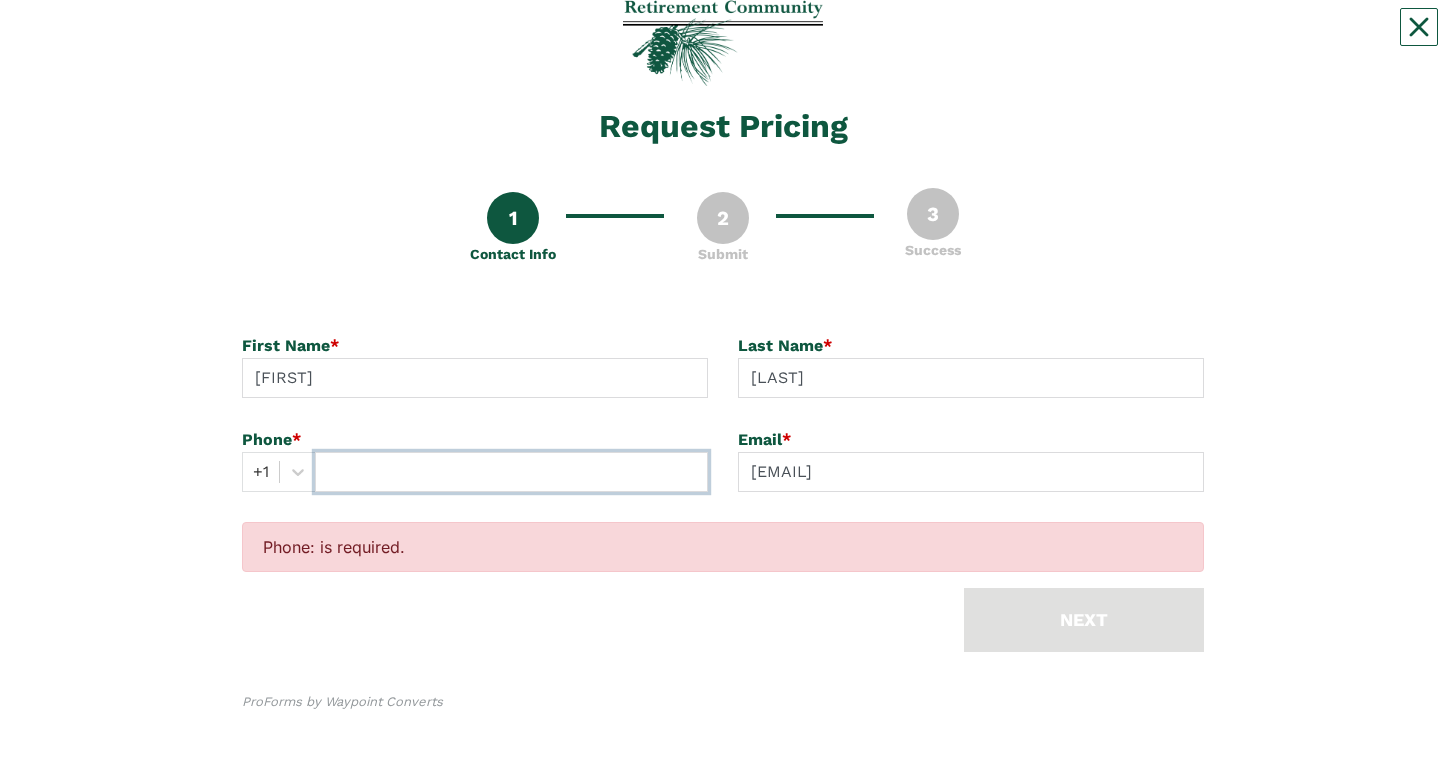 click at bounding box center (511, 472) 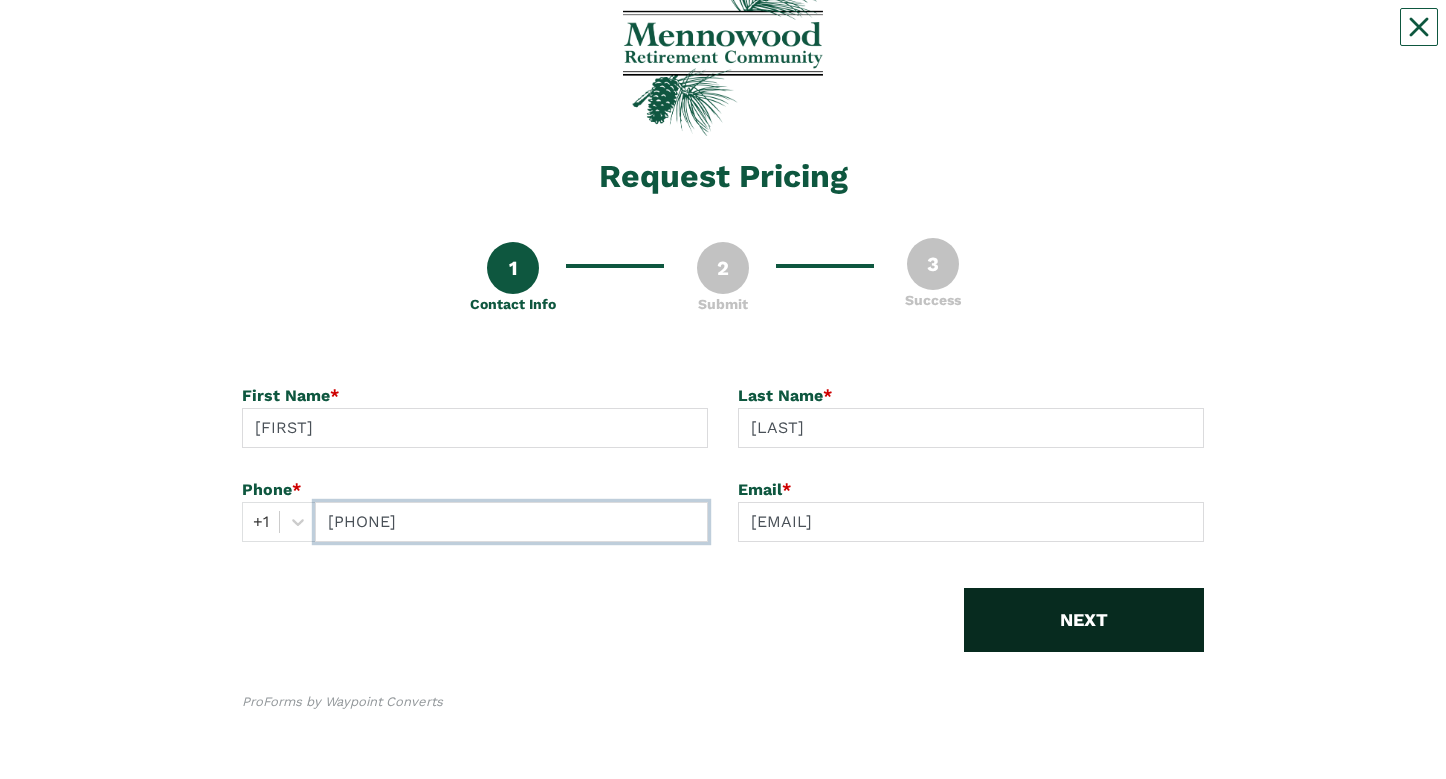type on "[PHONE]" 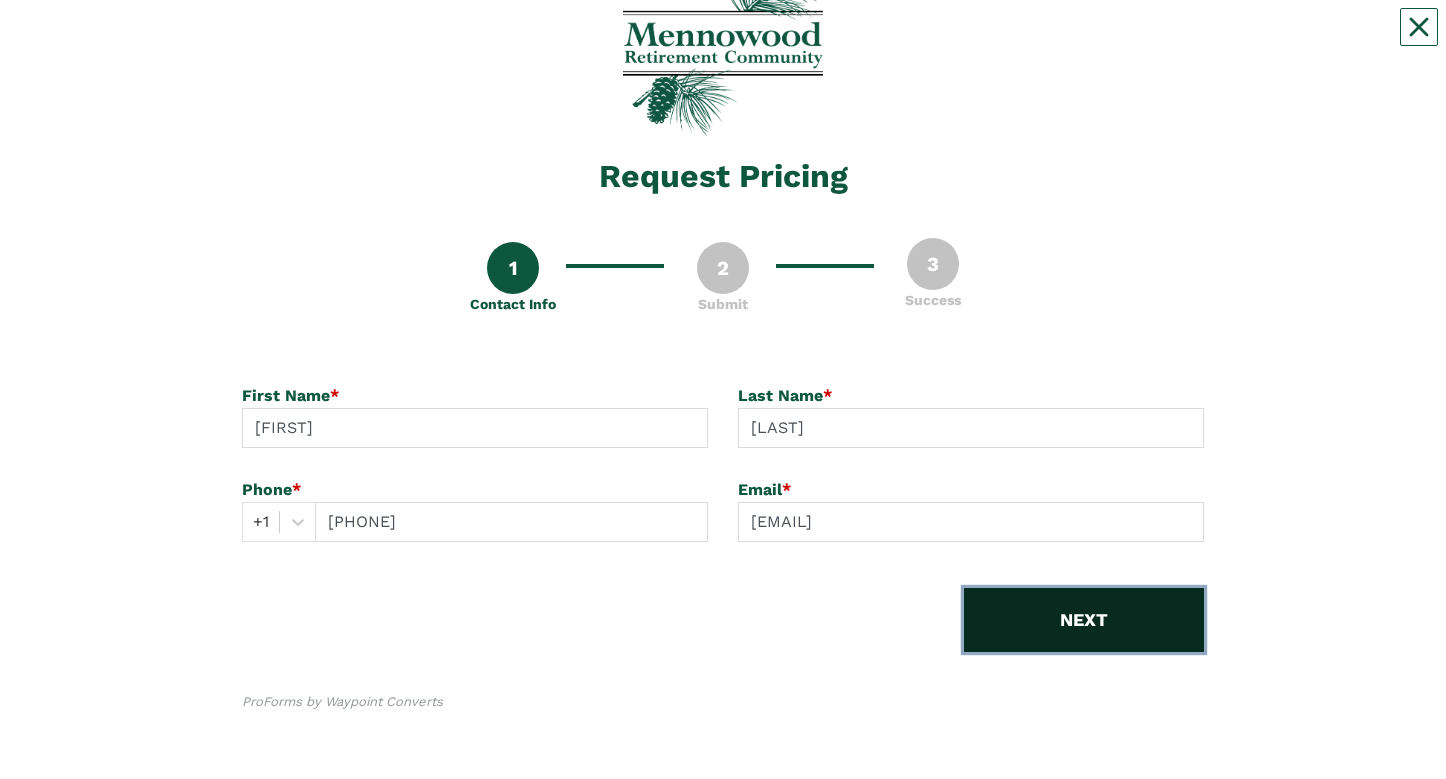 click on "NEXT" at bounding box center [1084, 620] 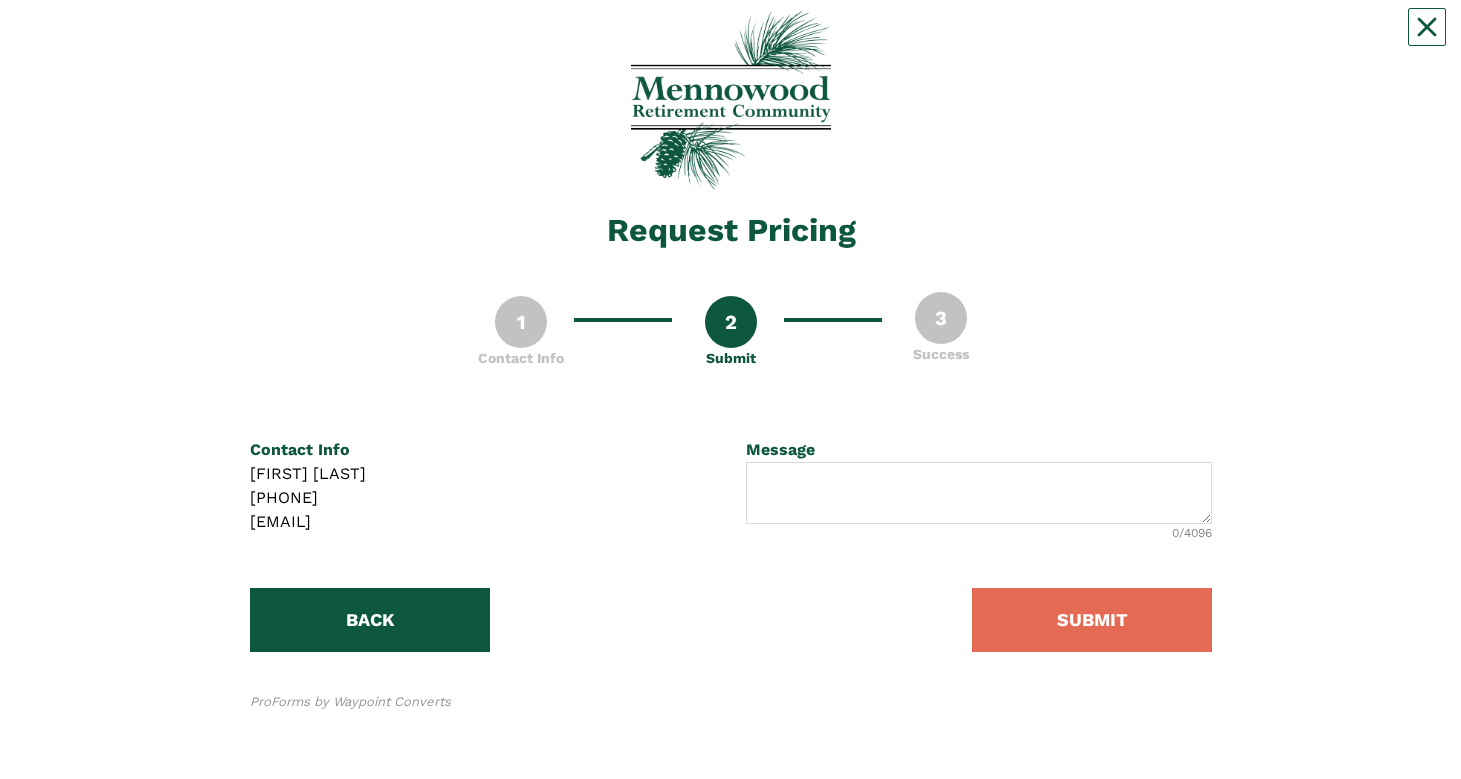 scroll, scrollTop: 200, scrollLeft: 0, axis: vertical 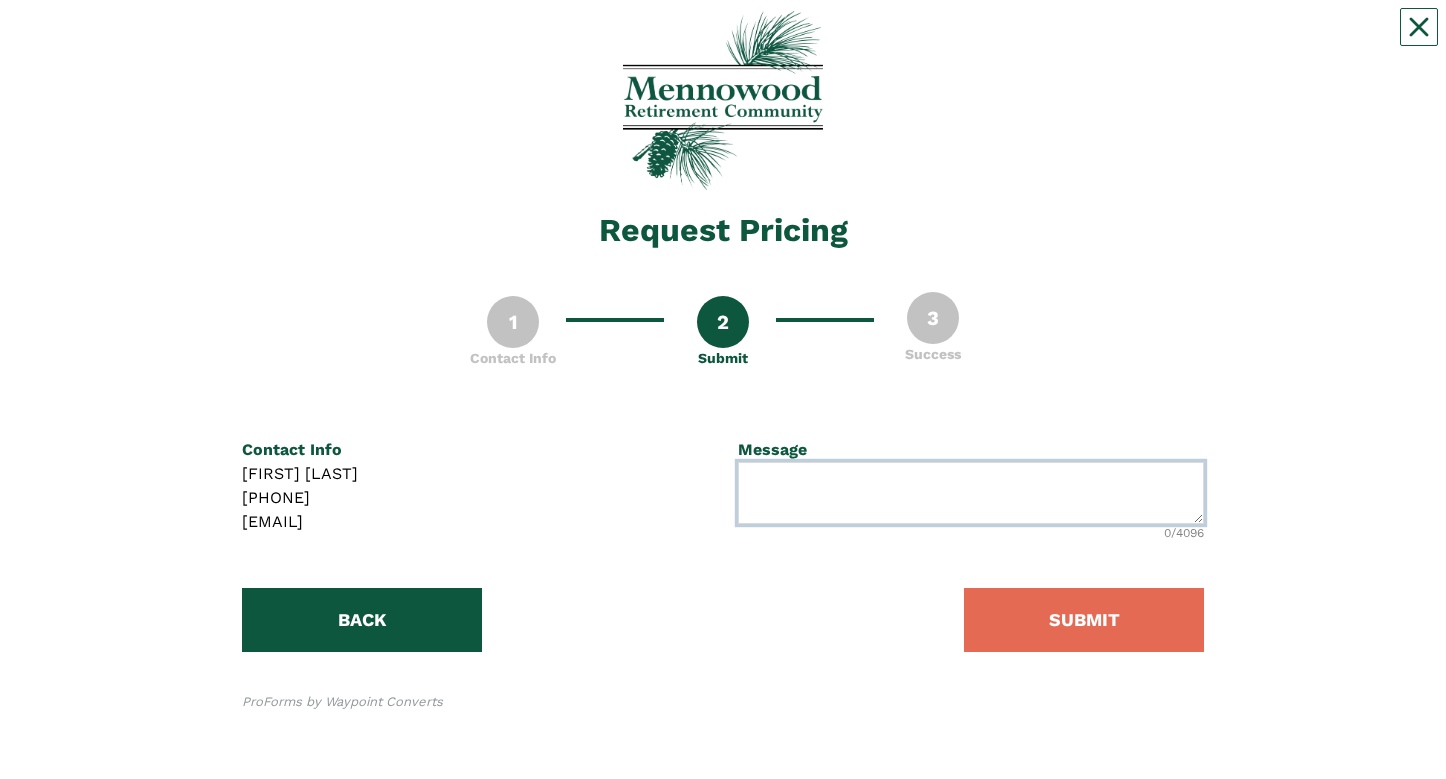 click at bounding box center (971, 493) 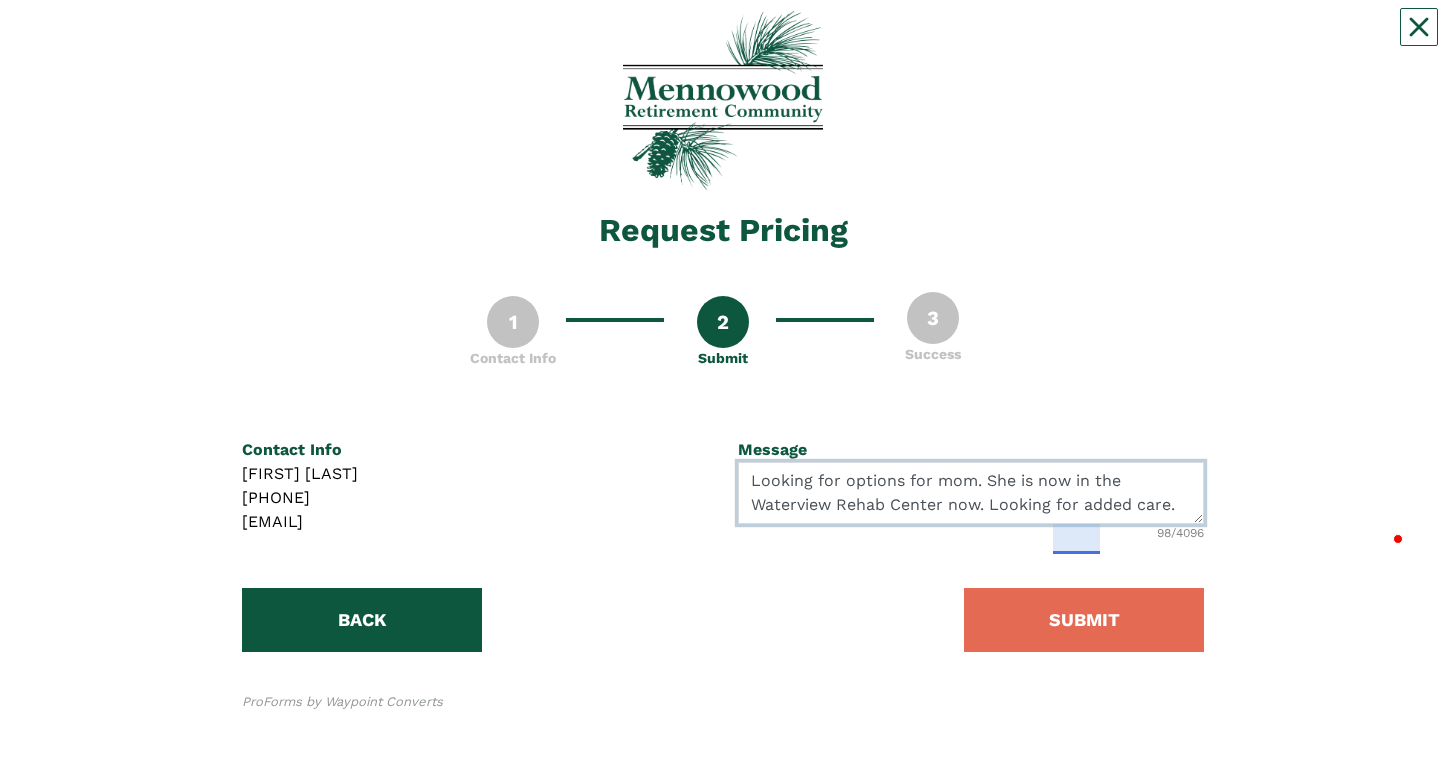 click on "Looking for options for mom. She is now in the Waterview Rehab Center now. Looking for added care." at bounding box center [971, 493] 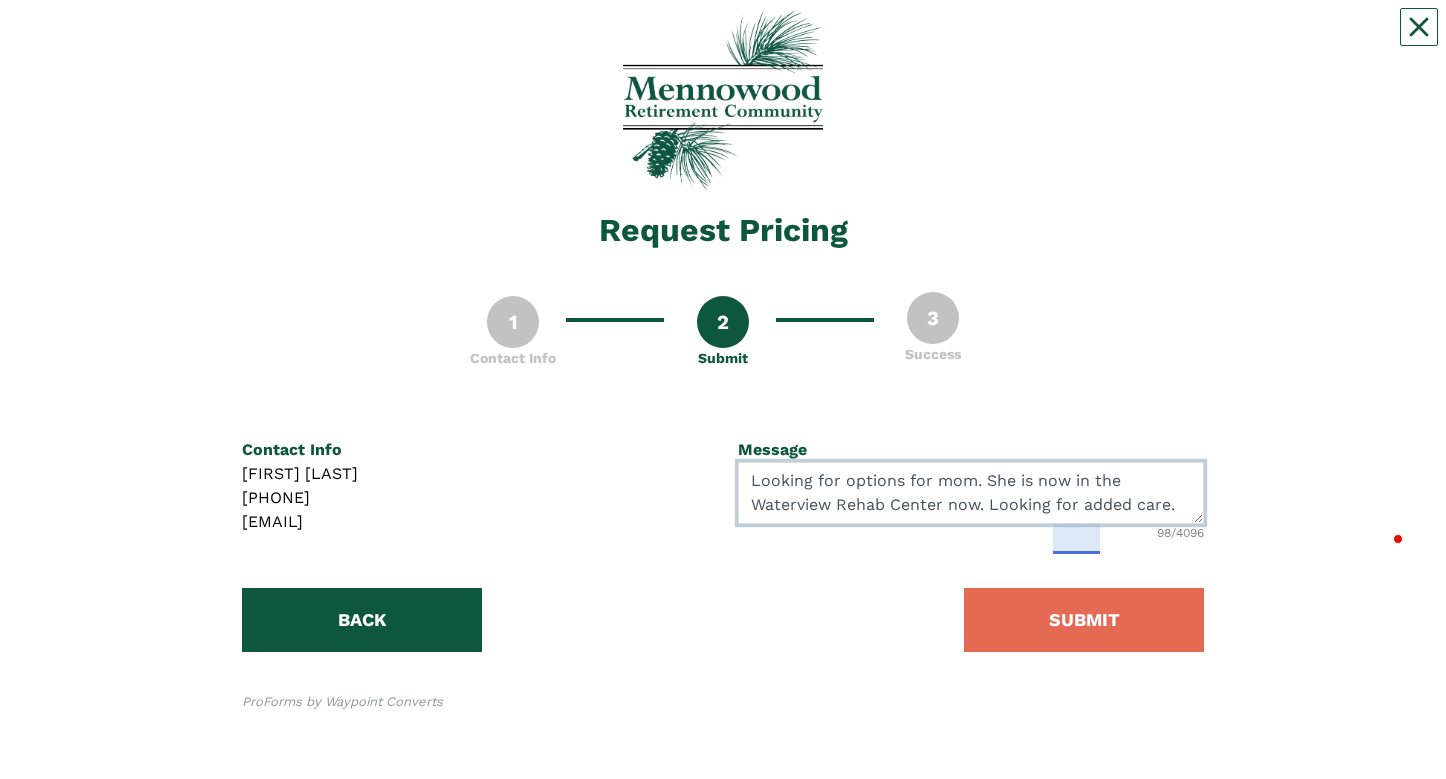 click on "Looking for options for mom. She is now in the Waterview Rehab Center now. Looking for added care." at bounding box center (971, 493) 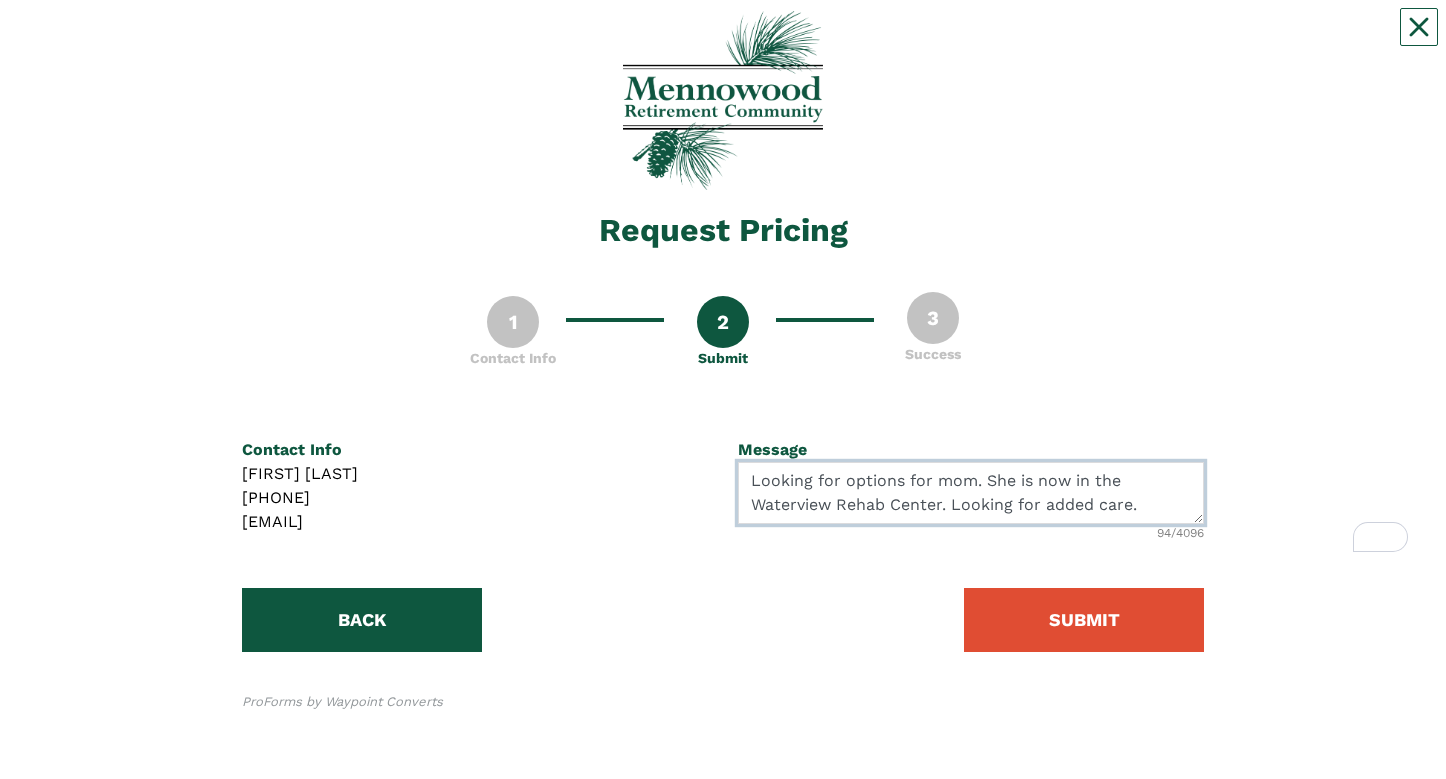 type on "Looking for options for mom. She is now in the Waterview Rehab Center. Looking for added care." 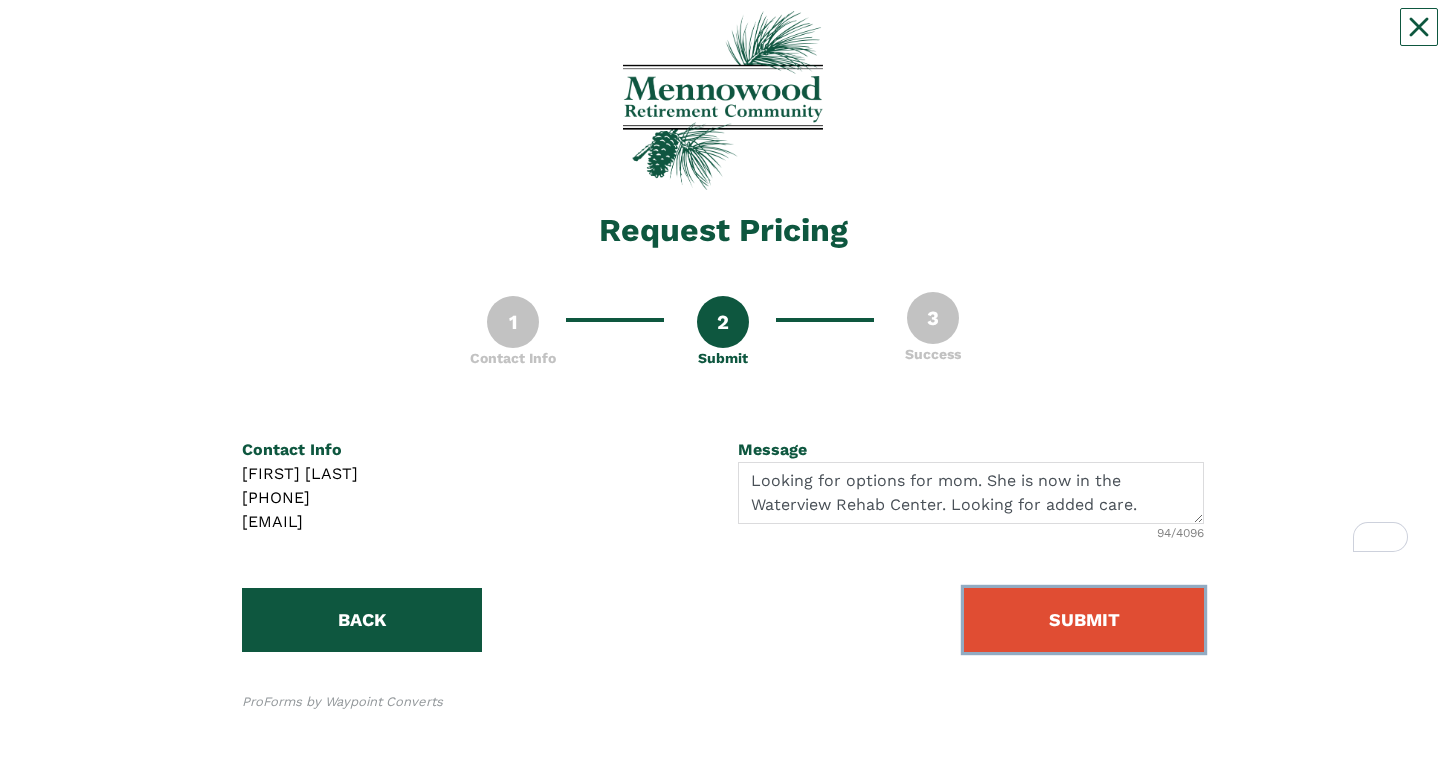 click on "SUBMIT" at bounding box center [1084, 620] 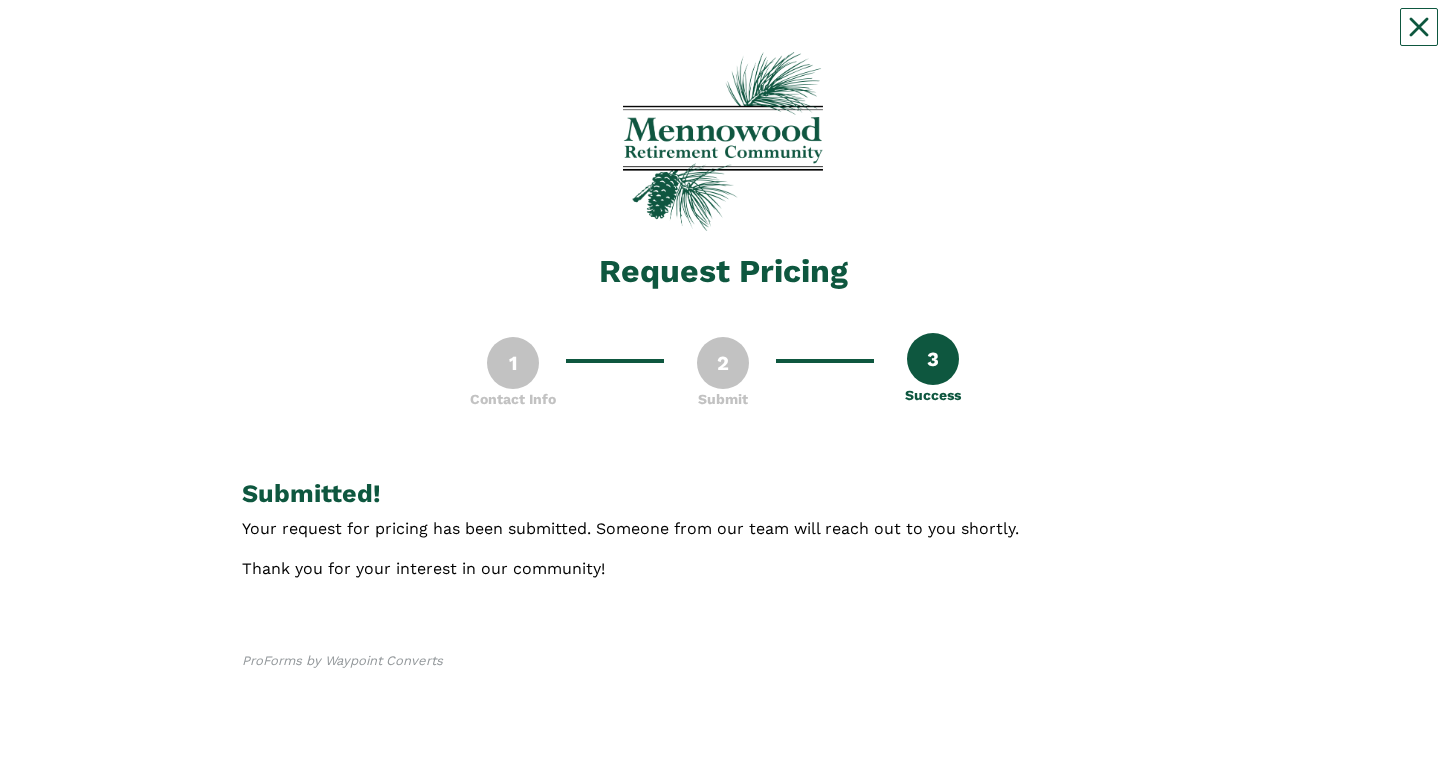 scroll, scrollTop: 42, scrollLeft: 0, axis: vertical 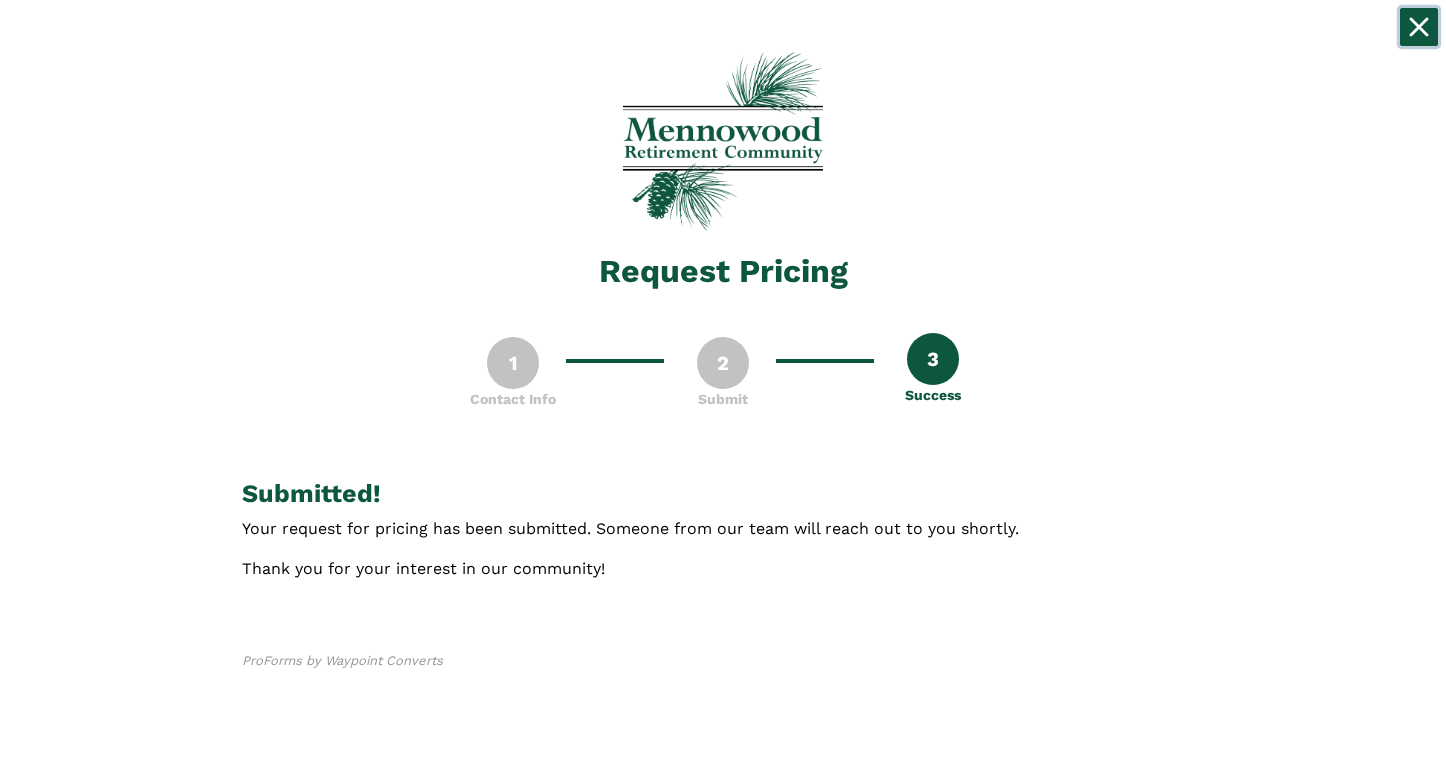 click 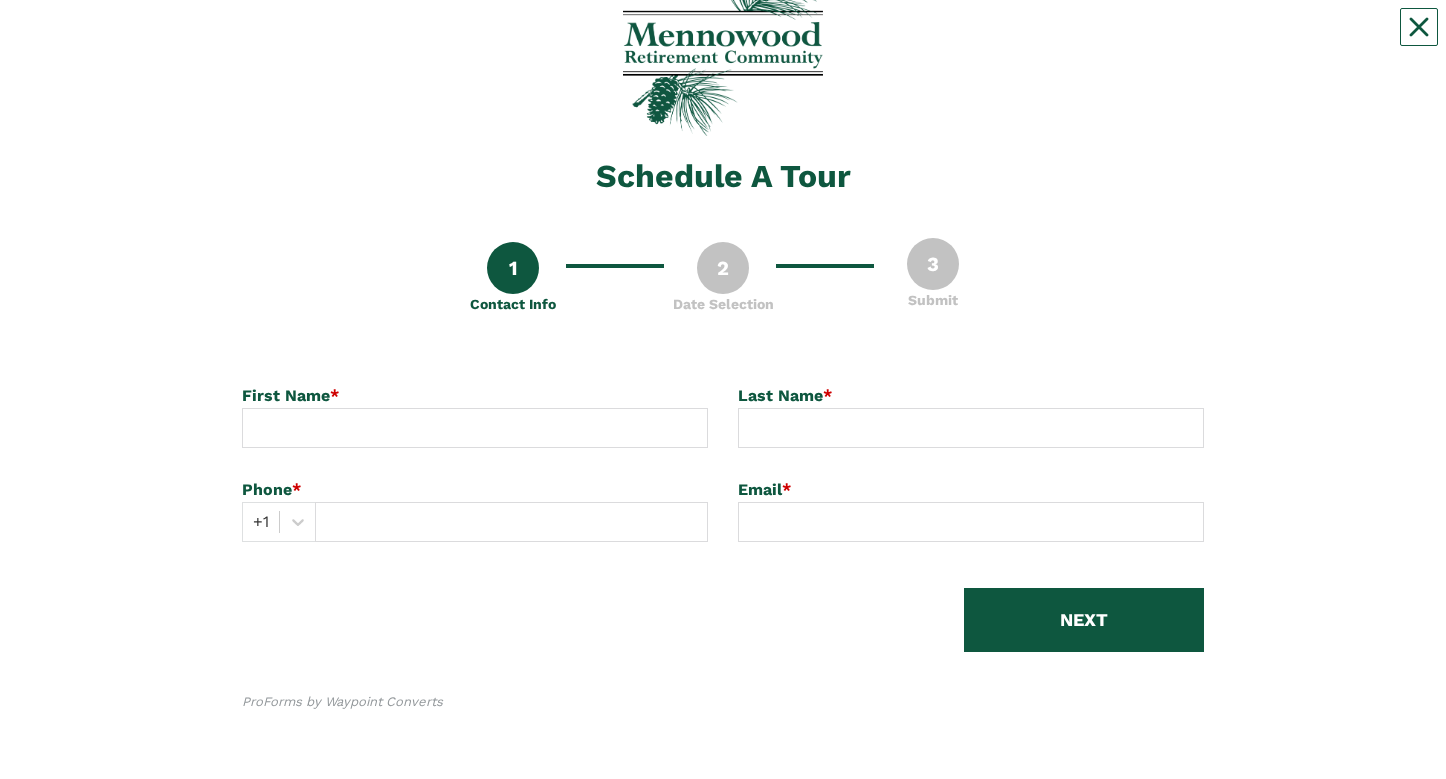 scroll, scrollTop: 245, scrollLeft: 0, axis: vertical 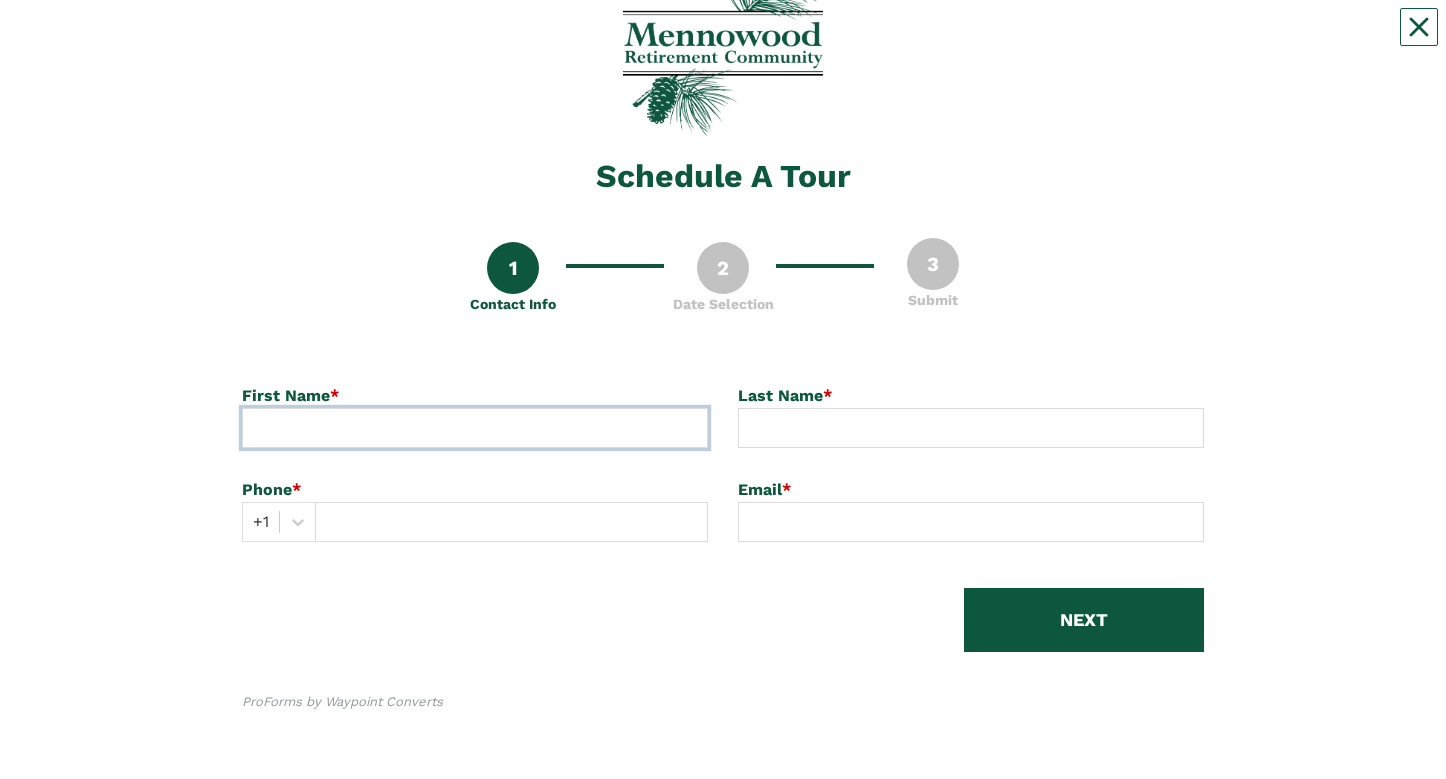 click at bounding box center (475, 428) 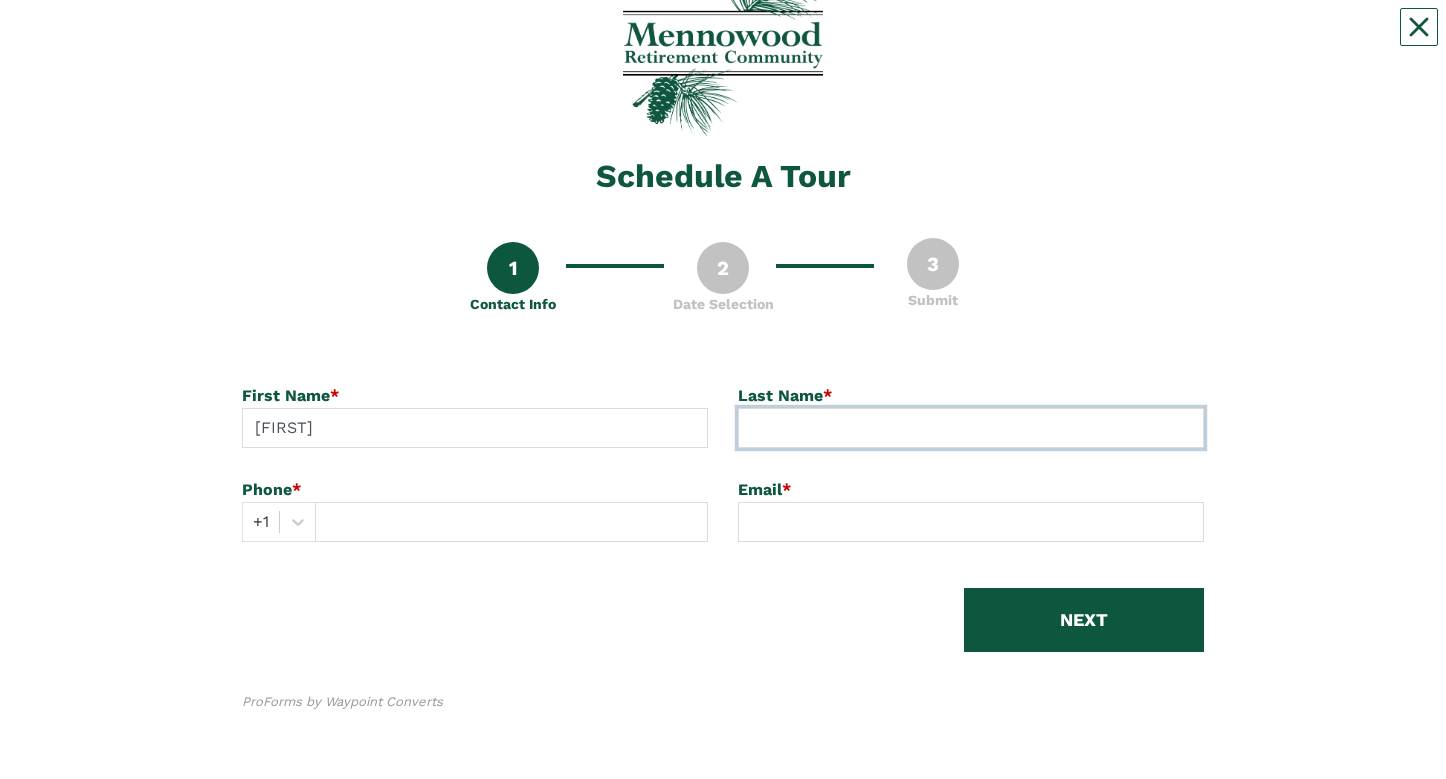 type on "[LAST]" 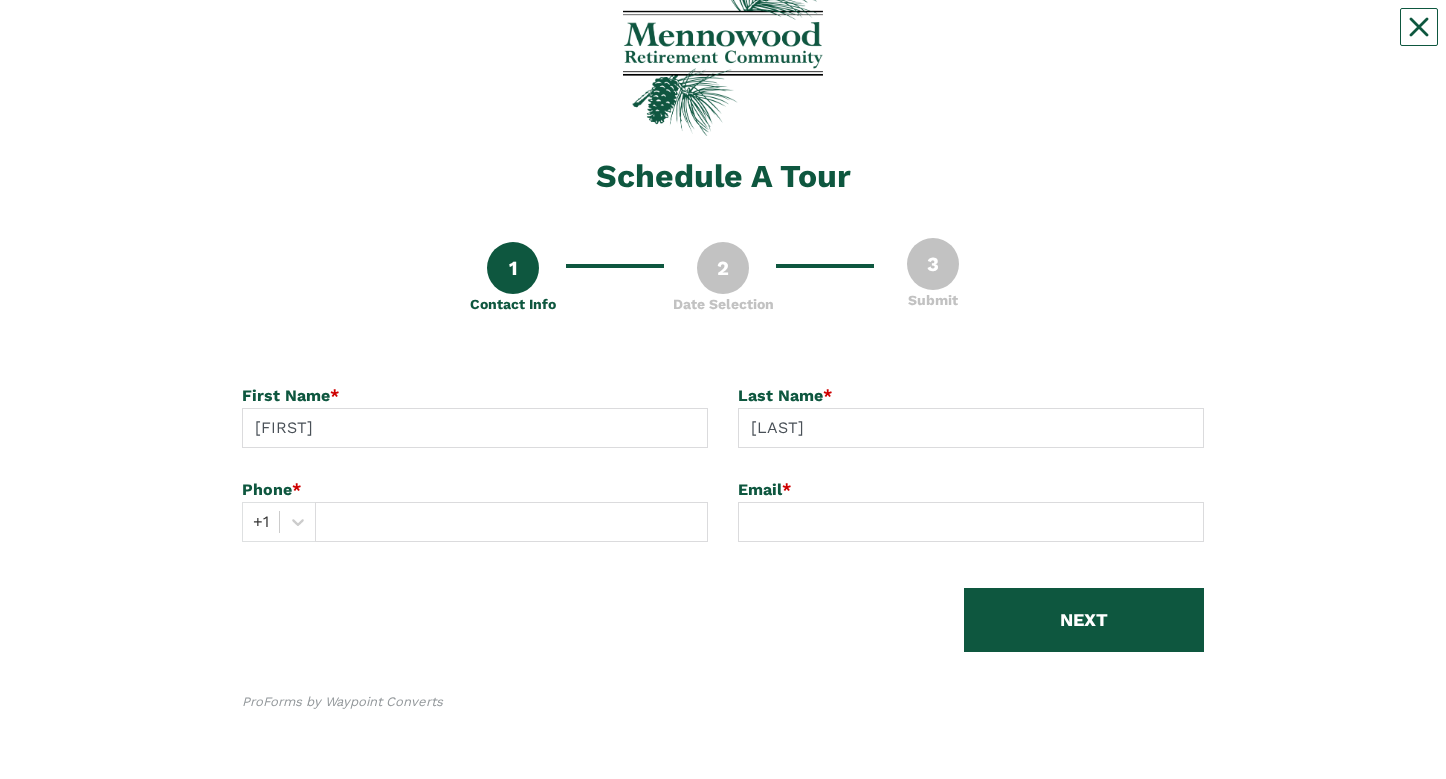 type on "[PHONE]" 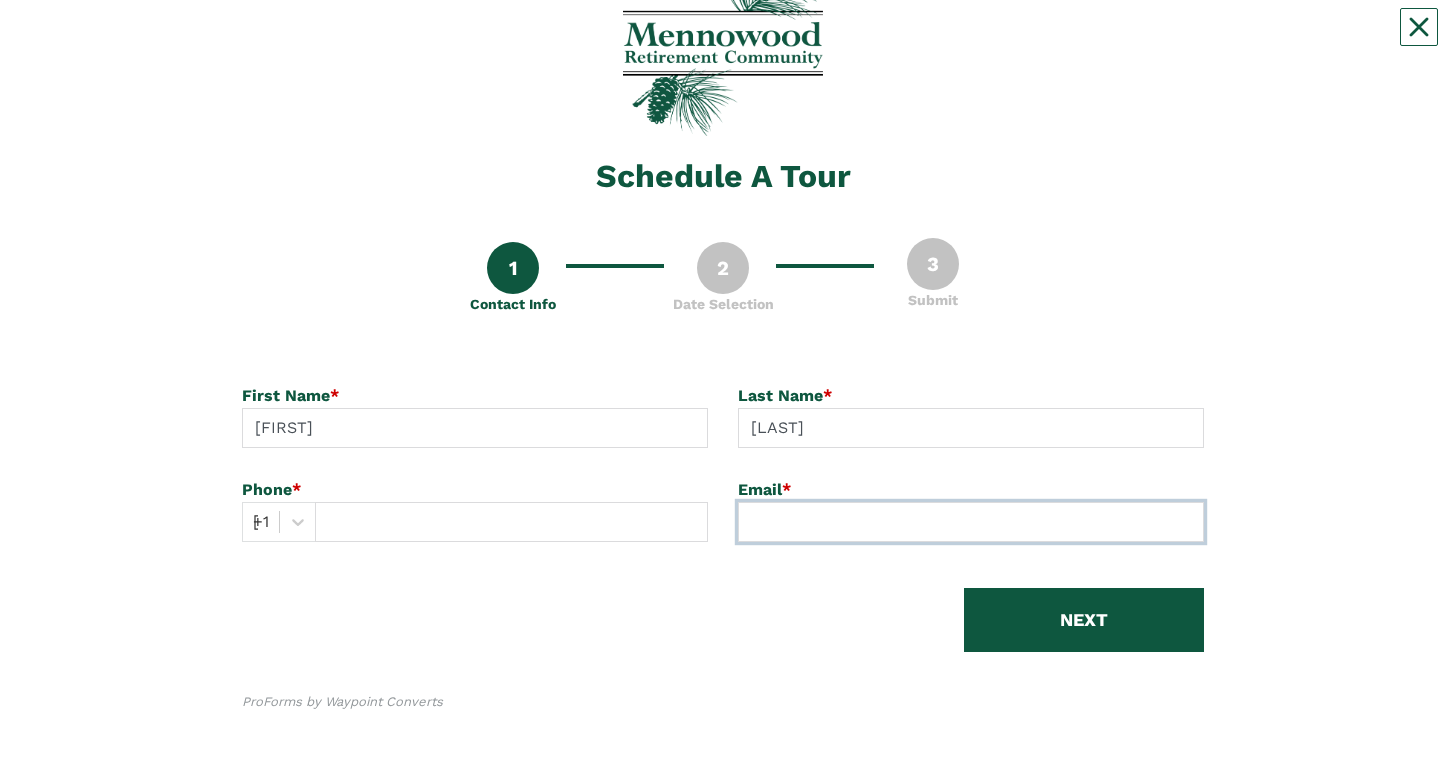 type on "[EMAIL]" 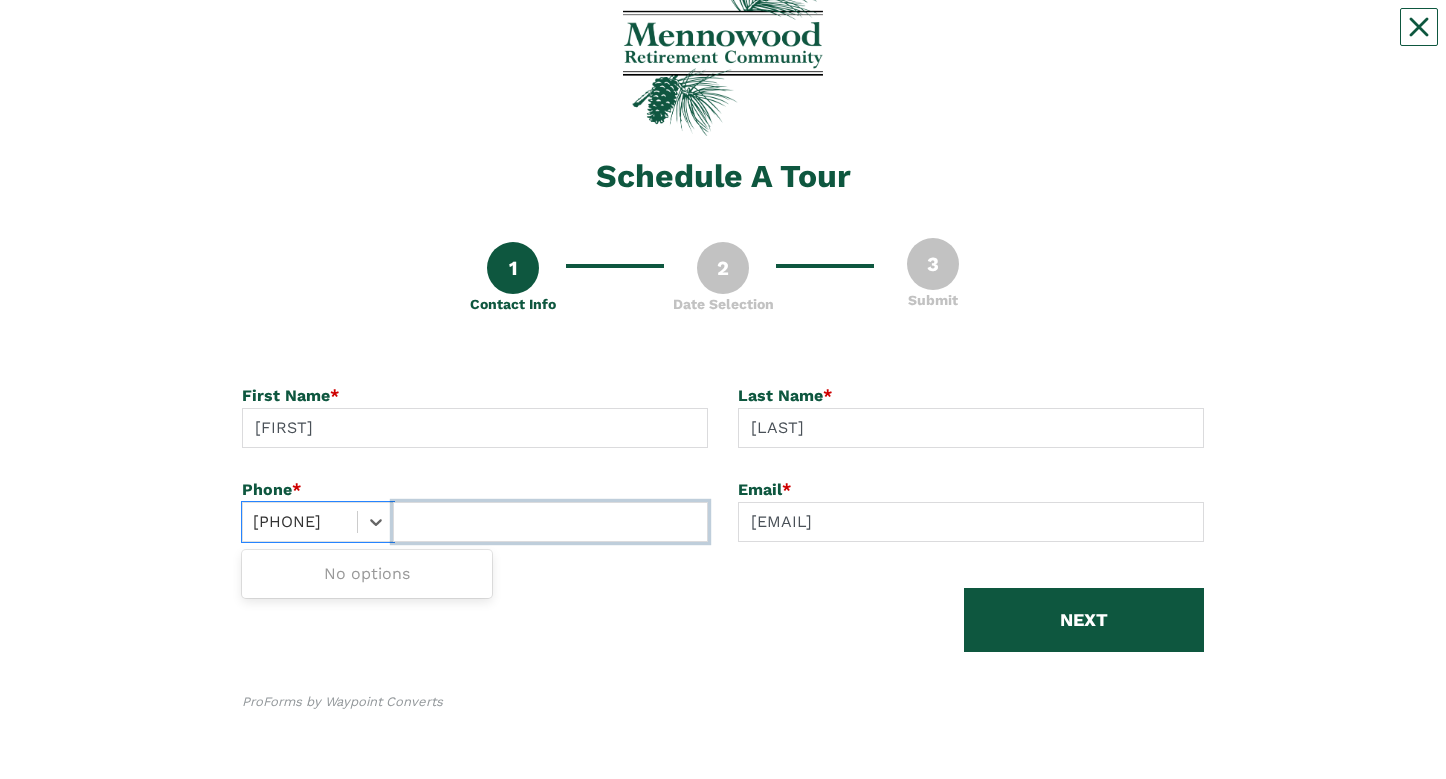 type 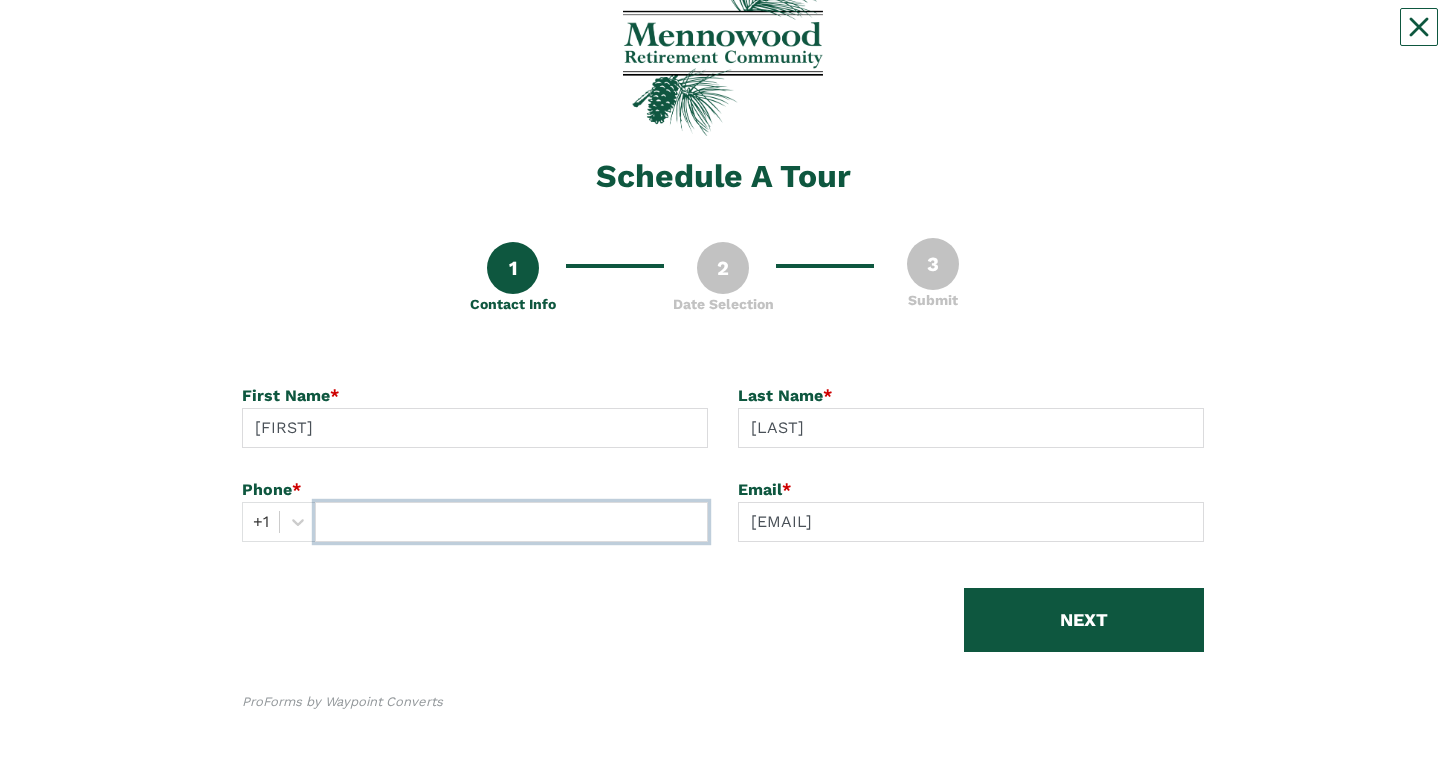 click at bounding box center [511, 522] 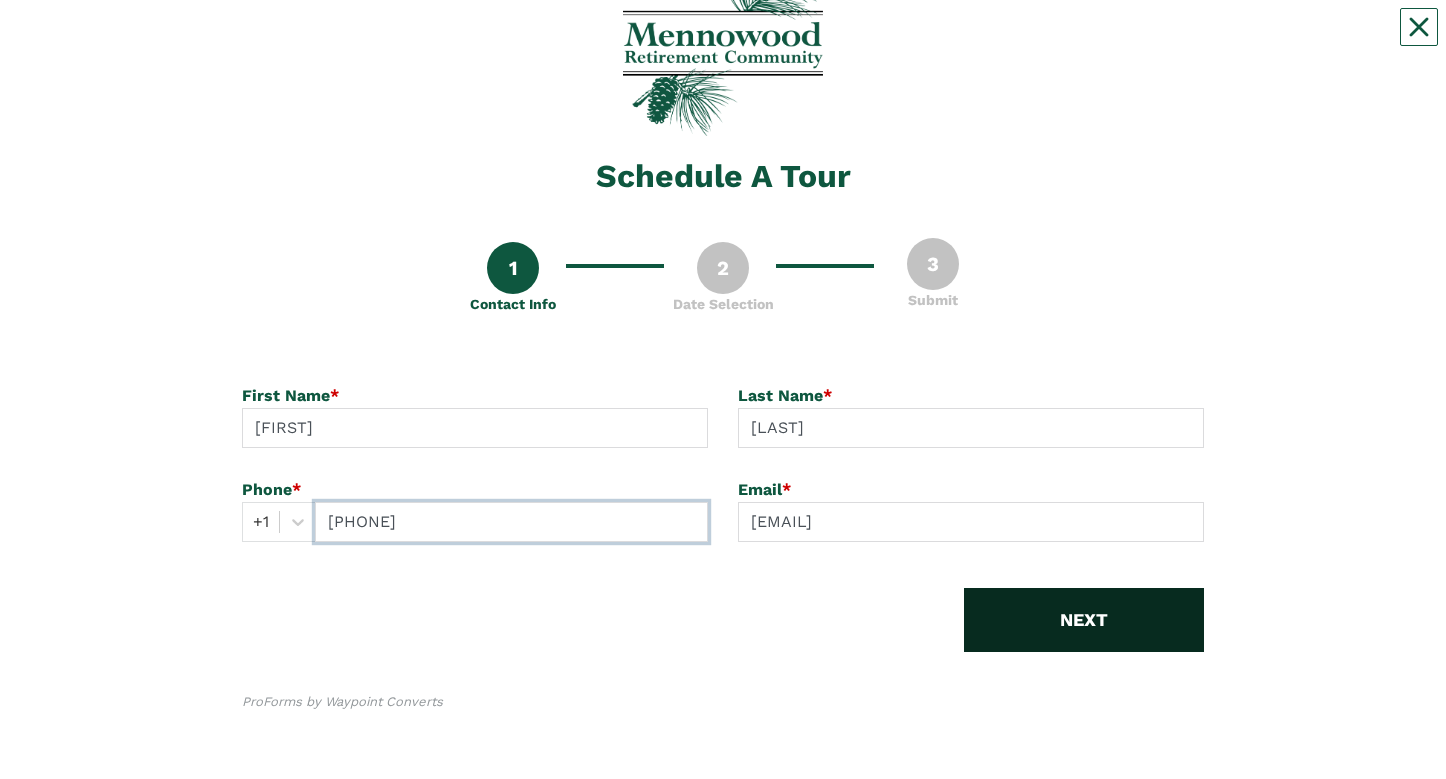 type on "[PHONE]" 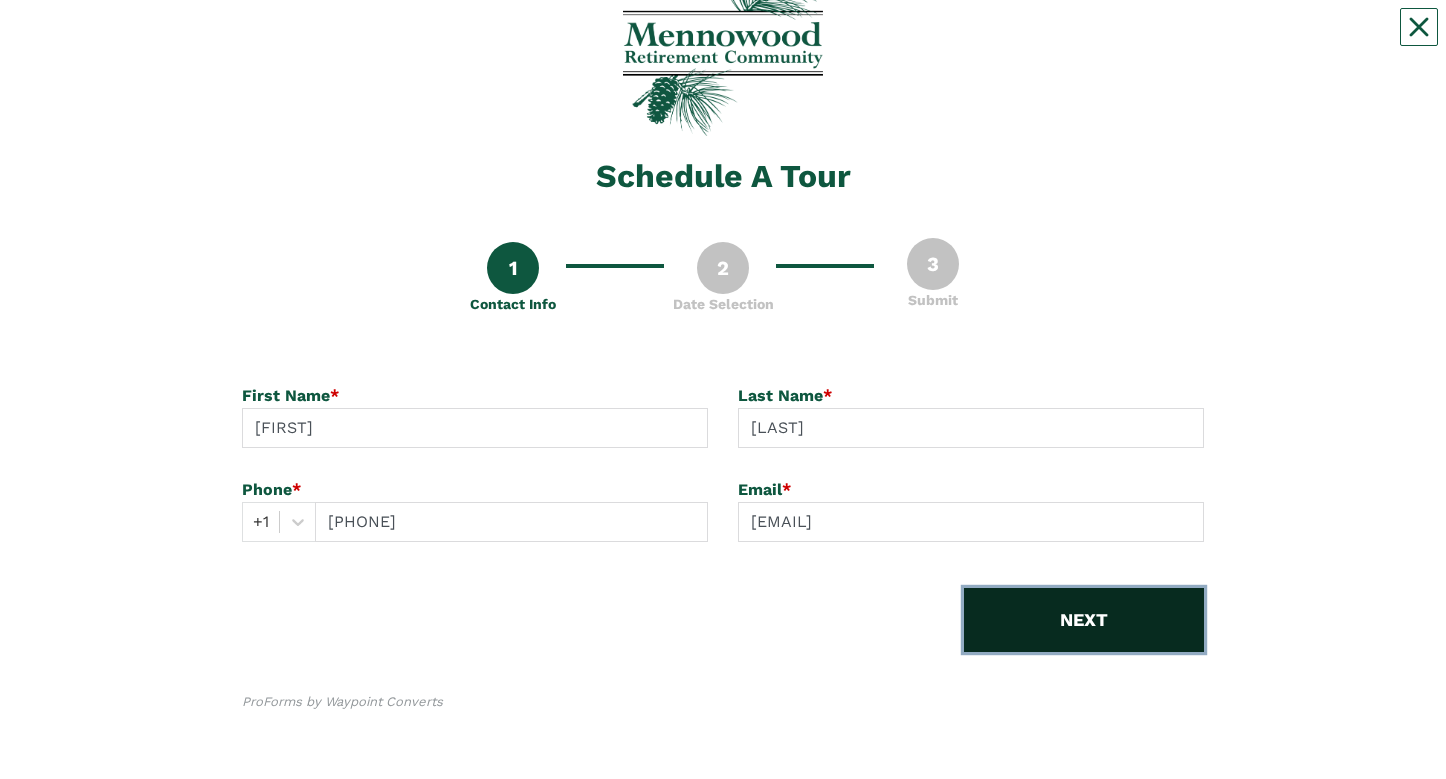 click on "NEXT" at bounding box center [1084, 620] 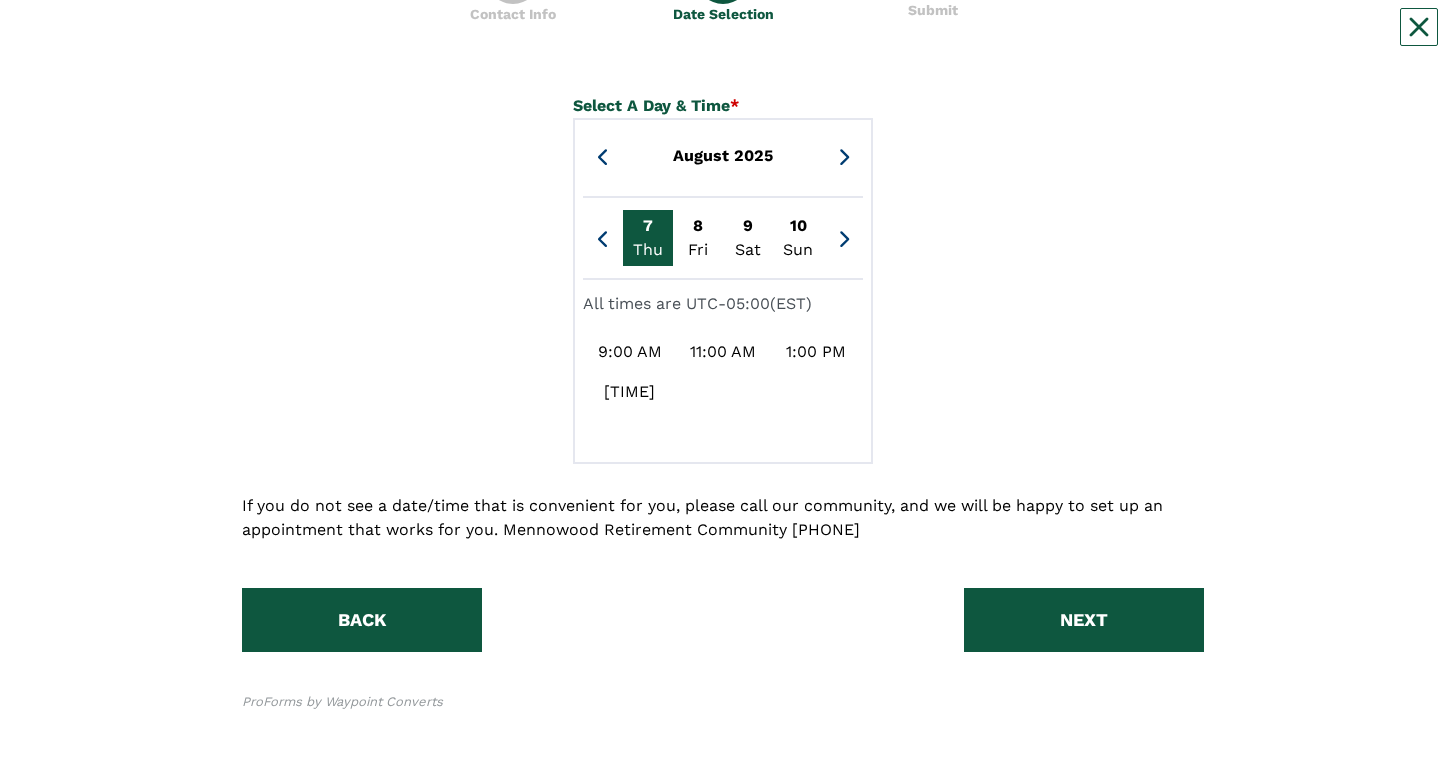 scroll, scrollTop: 600, scrollLeft: 0, axis: vertical 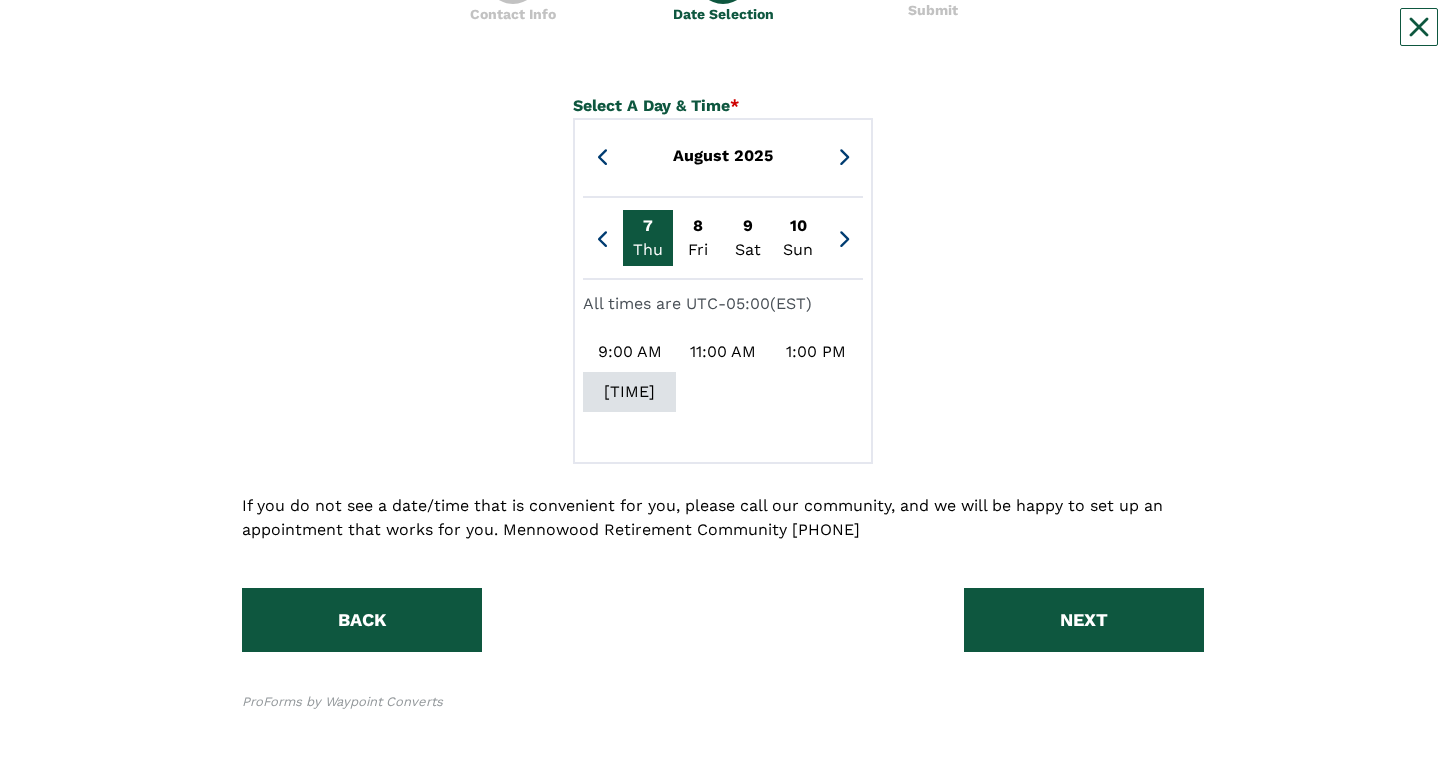 click on "[TIME]" at bounding box center (629, 392) 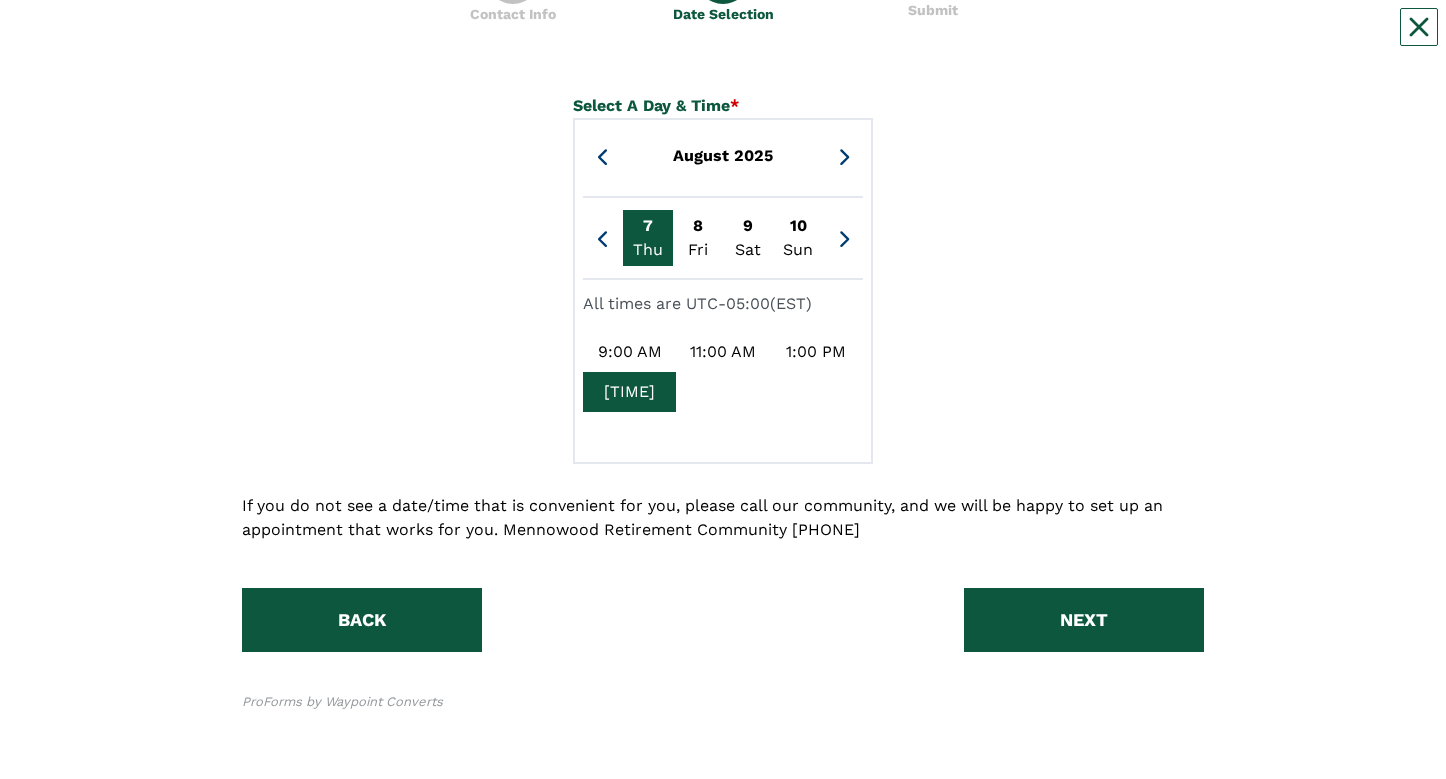 scroll, scrollTop: 800, scrollLeft: 0, axis: vertical 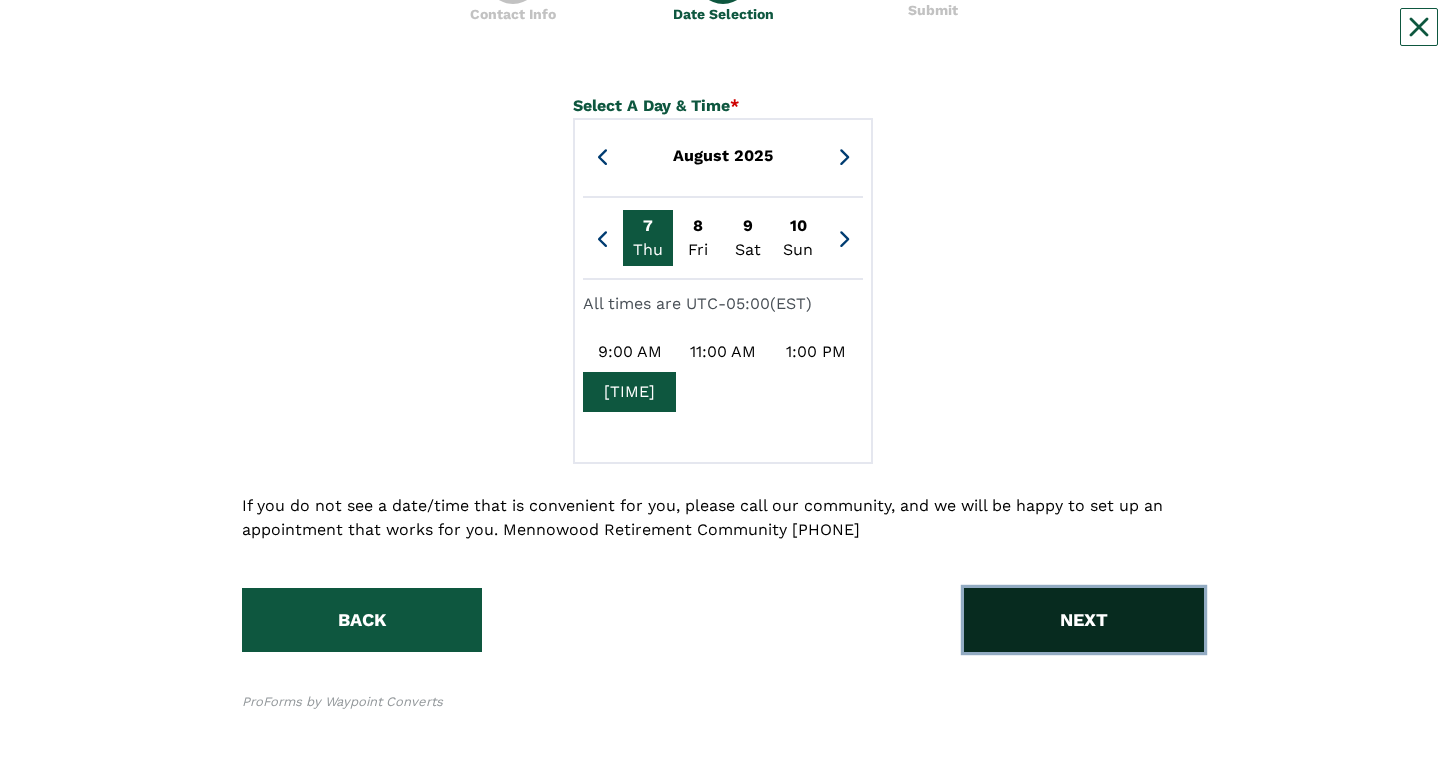 click on "NEXT" at bounding box center [1084, 620] 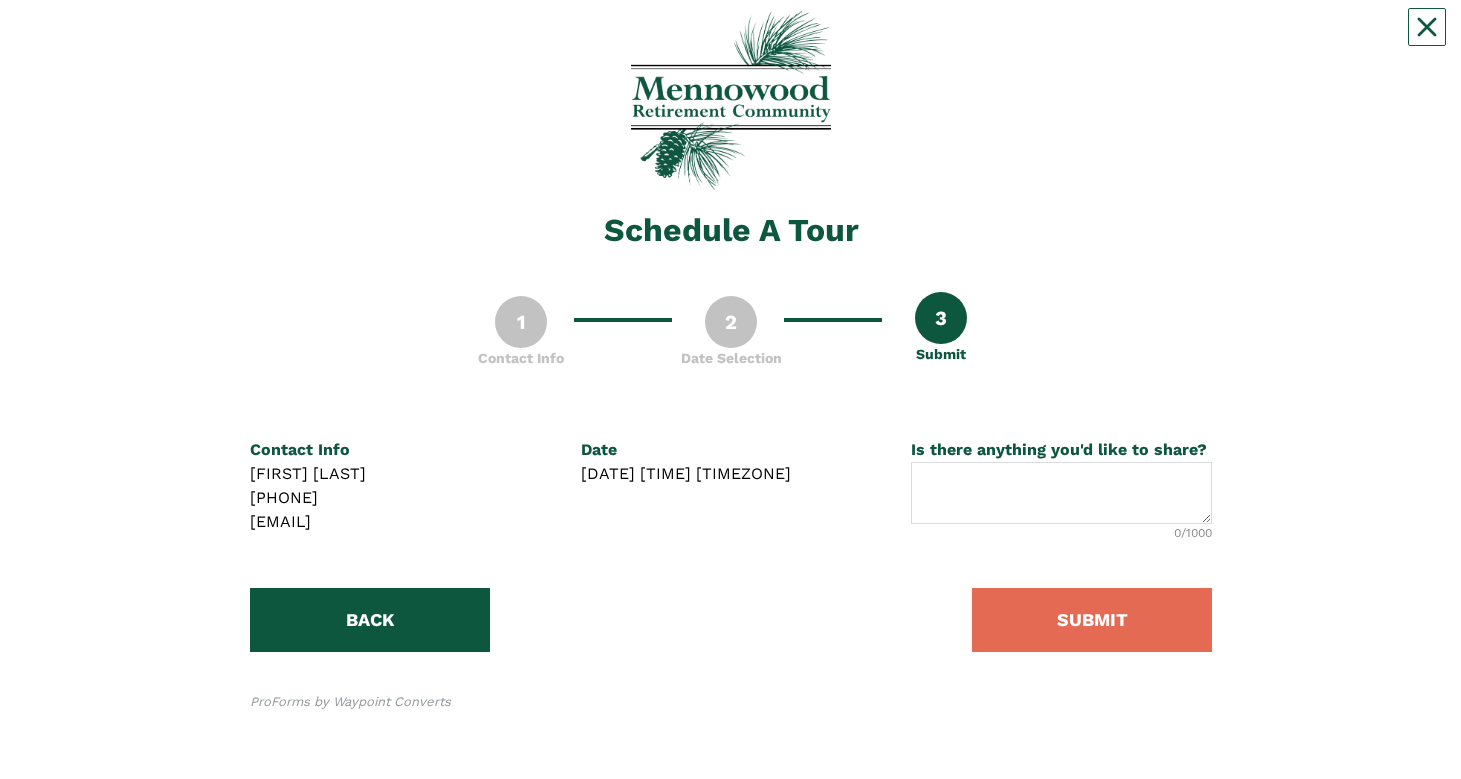 scroll, scrollTop: 300, scrollLeft: 0, axis: vertical 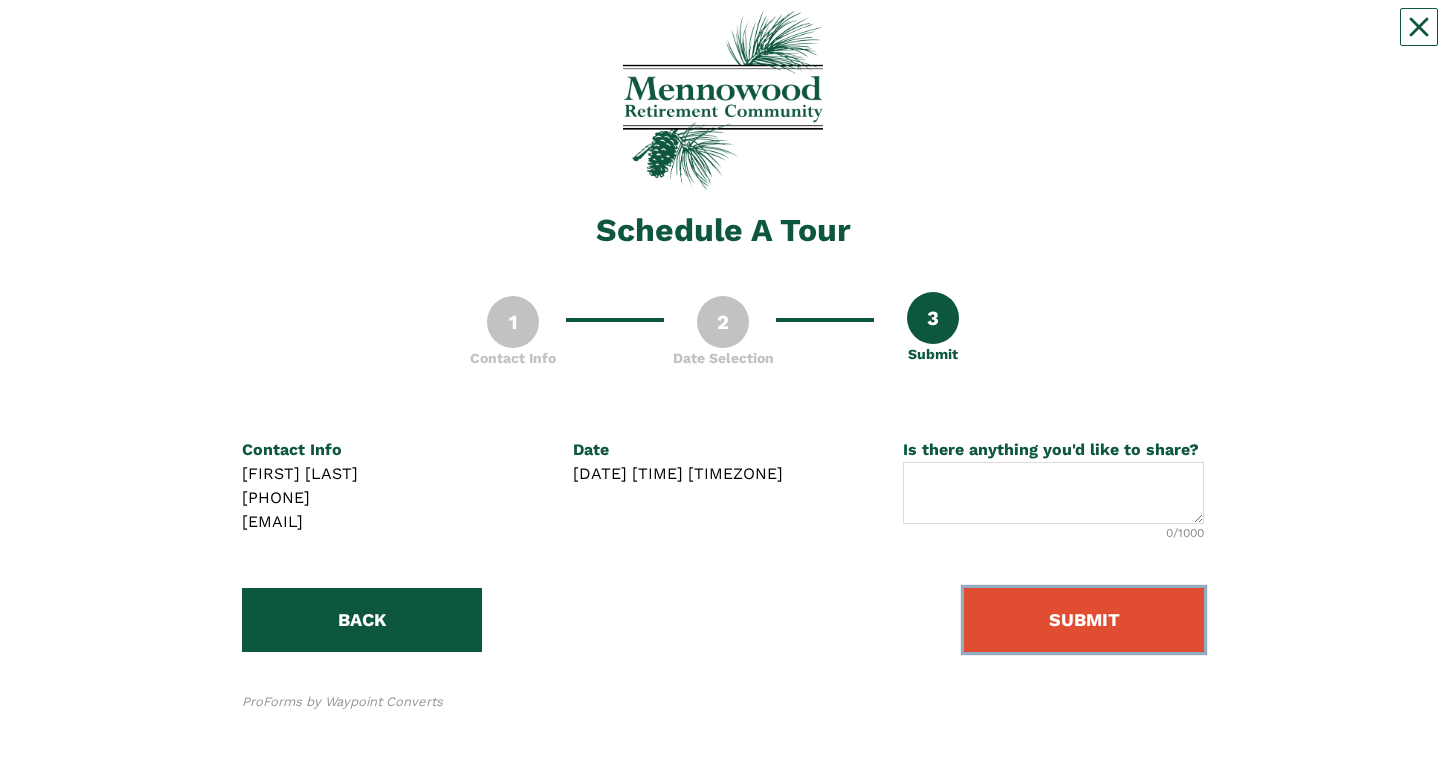 click on "SUBMIT" at bounding box center (1084, 620) 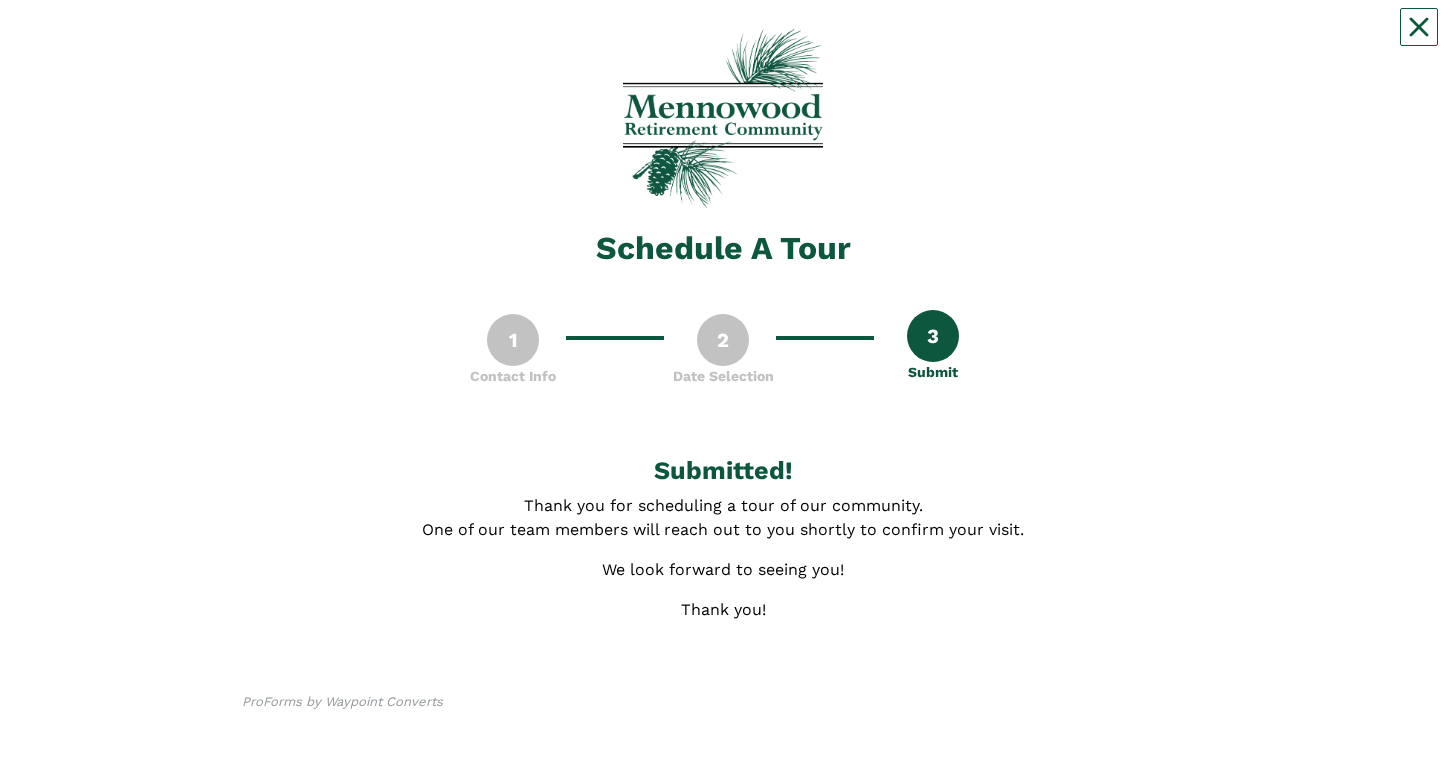 scroll, scrollTop: 338, scrollLeft: 0, axis: vertical 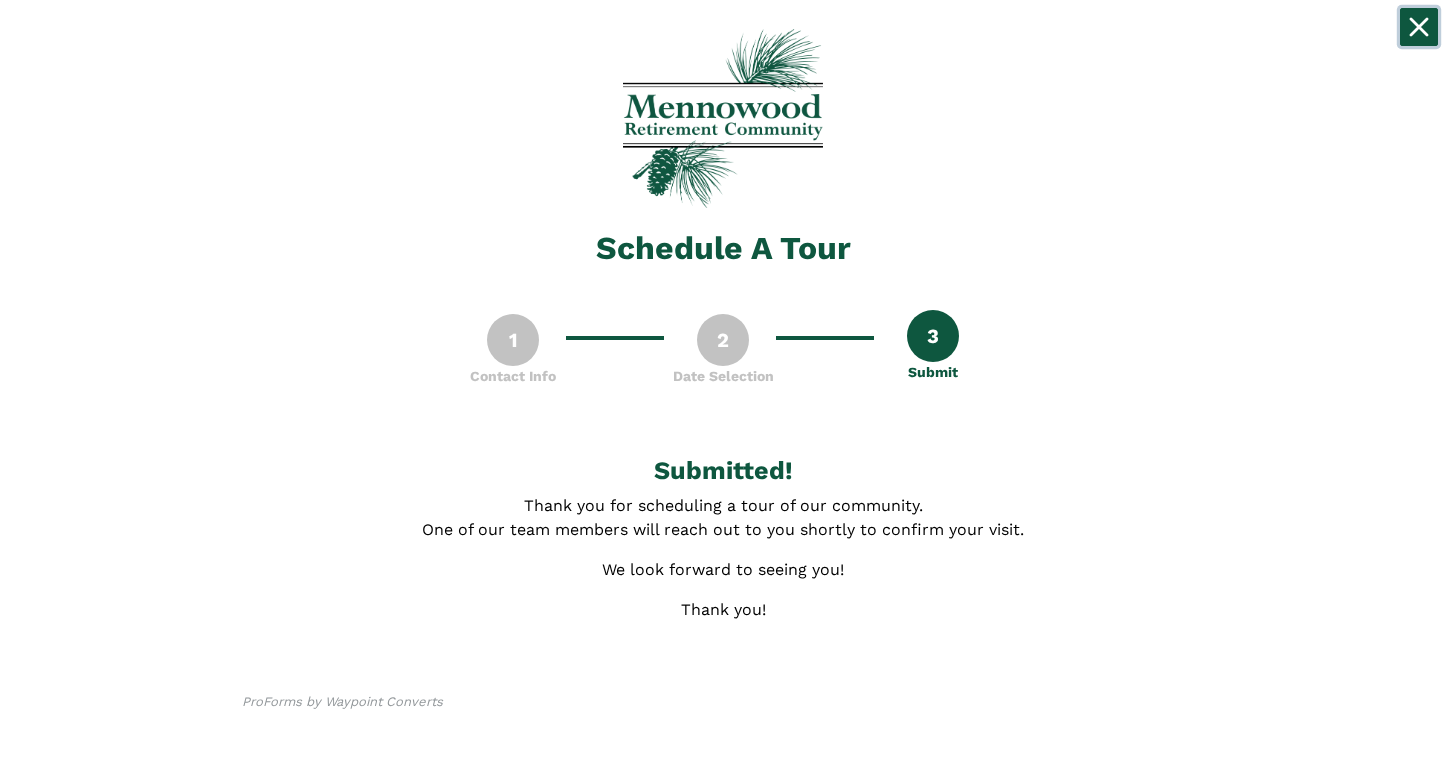 click 